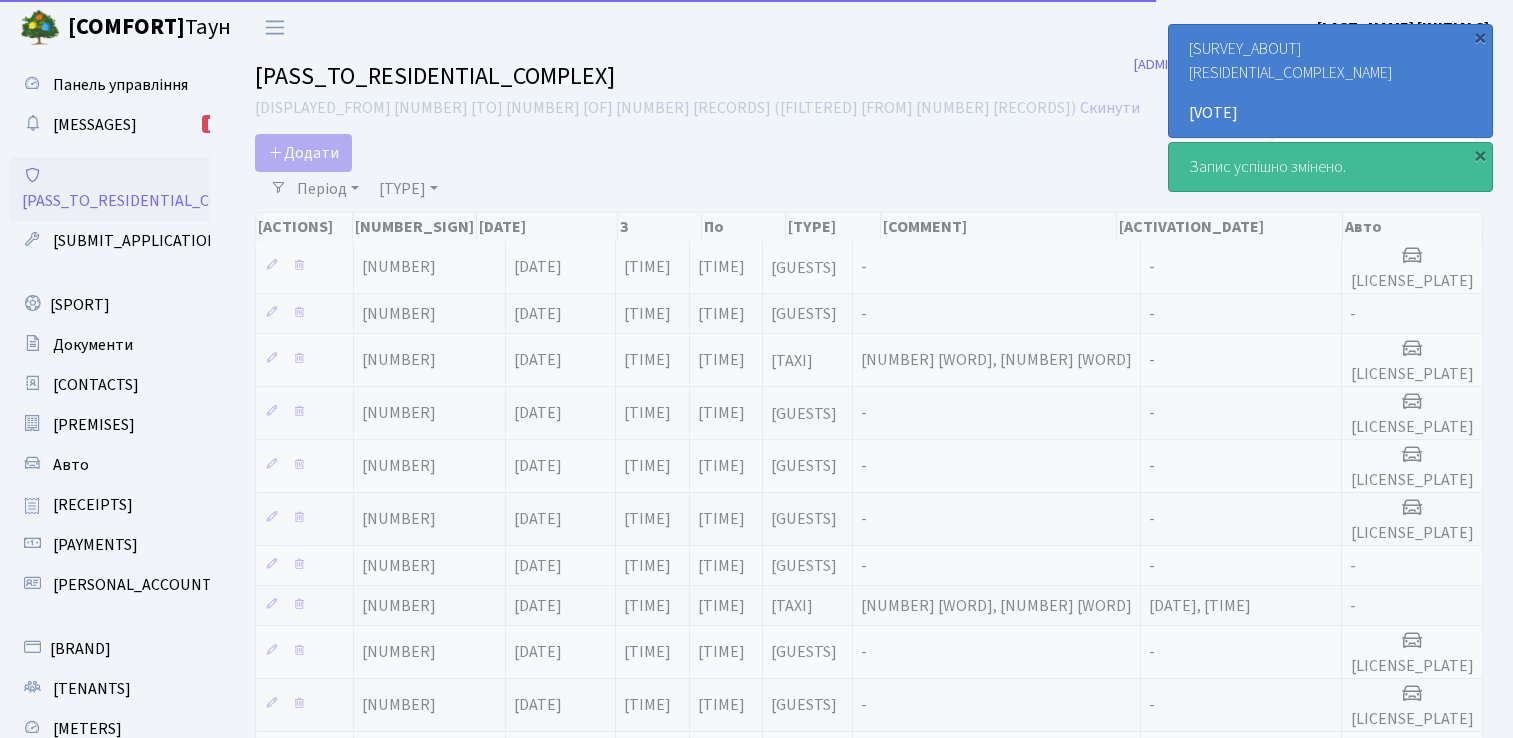 scroll, scrollTop: 0, scrollLeft: 0, axis: both 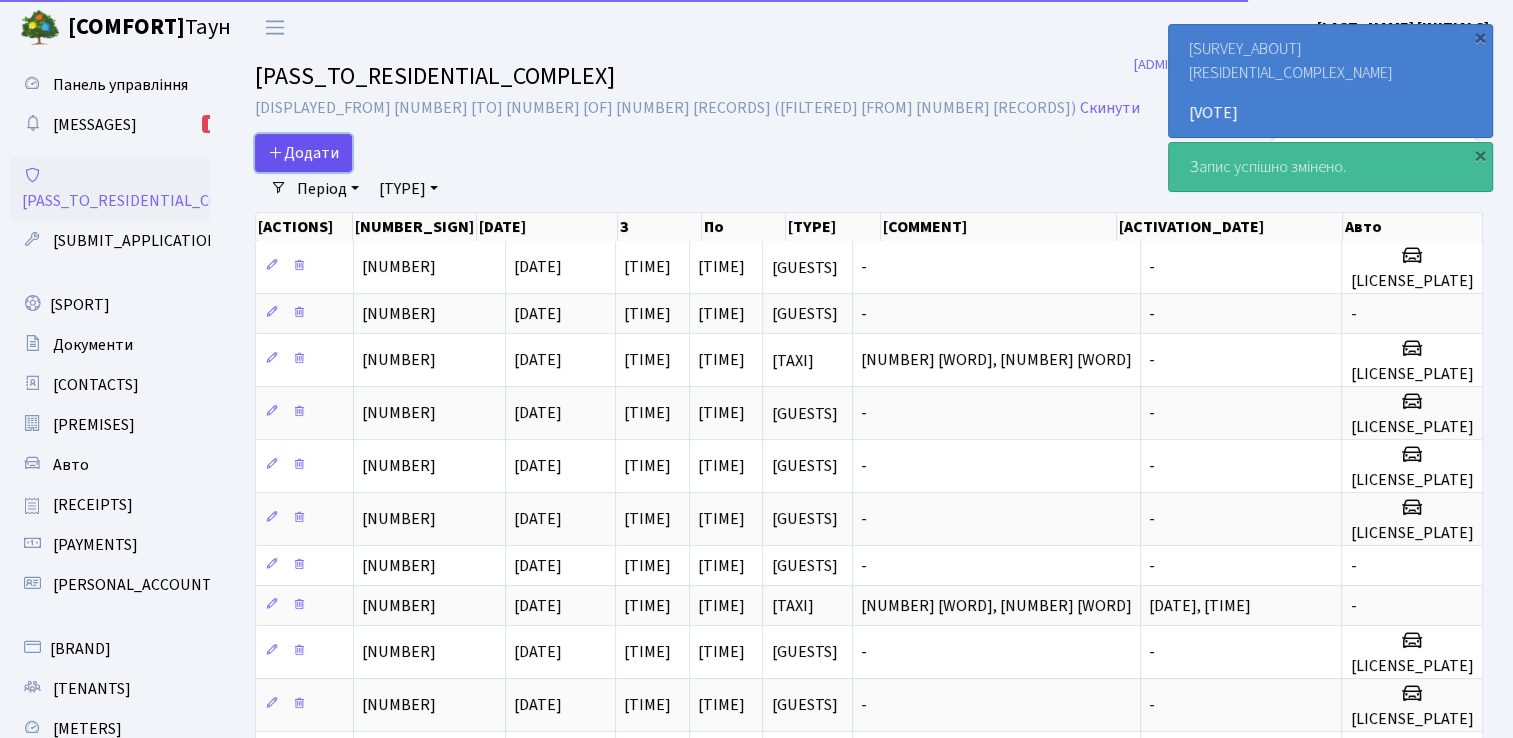 click on "Додати" at bounding box center [303, 153] 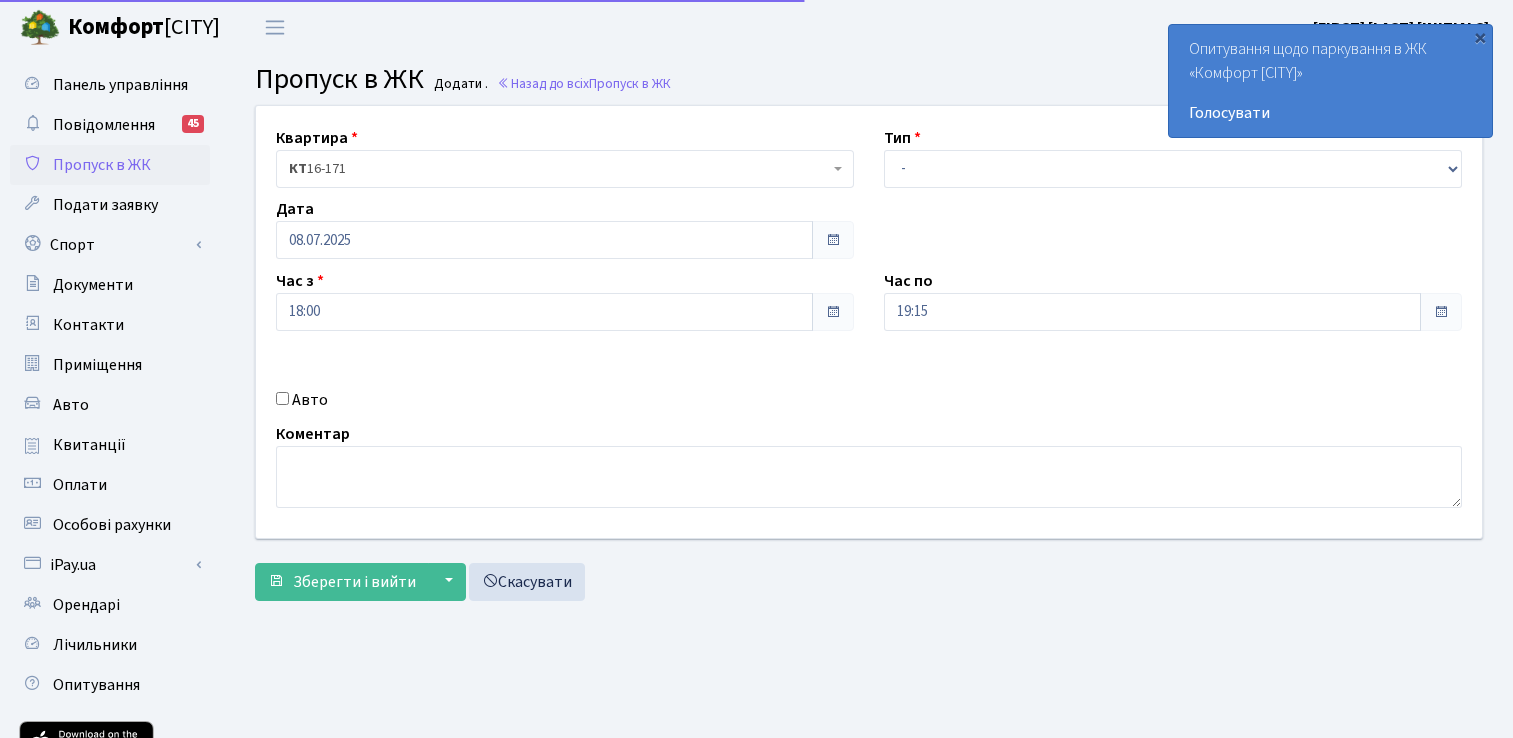 scroll, scrollTop: 0, scrollLeft: 0, axis: both 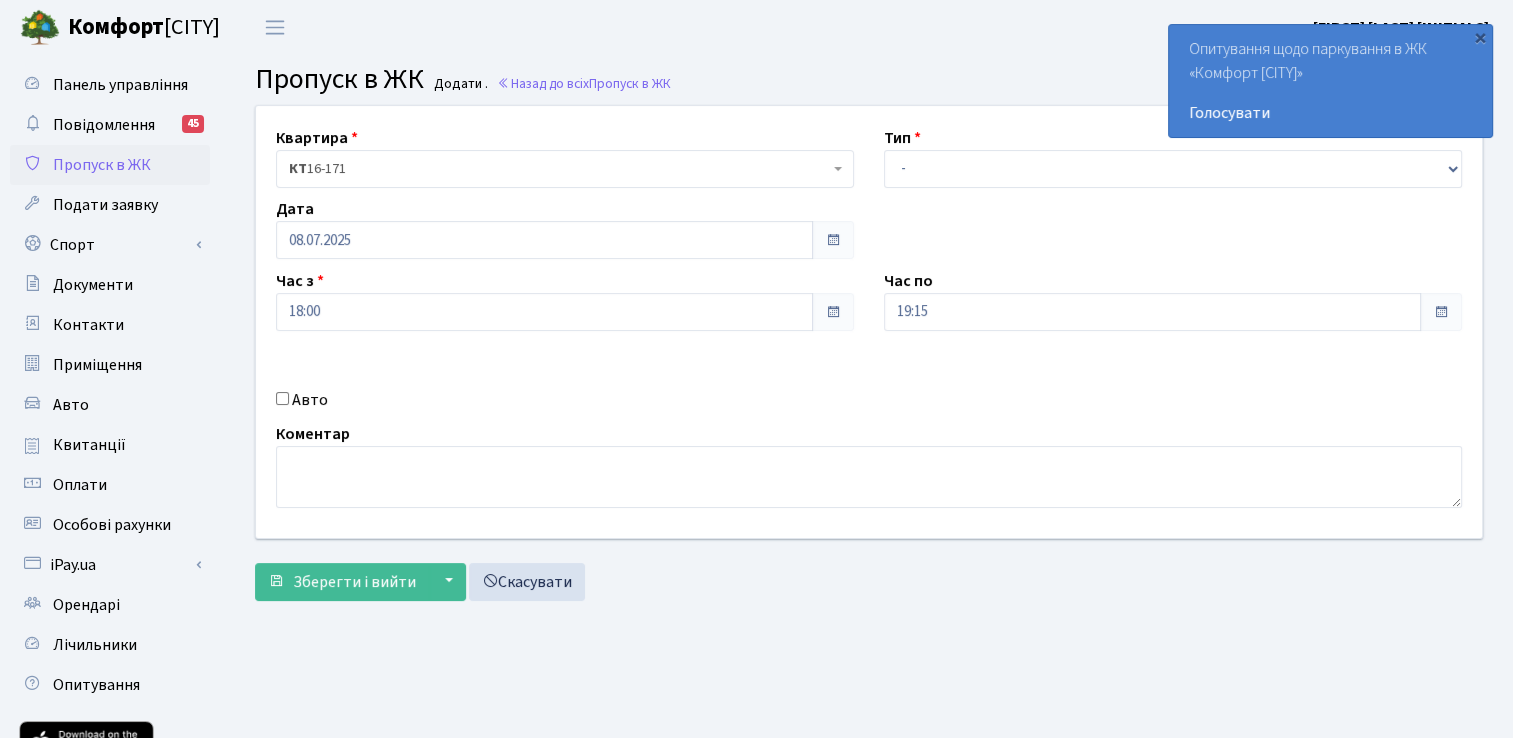 click at bounding box center (833, 240) 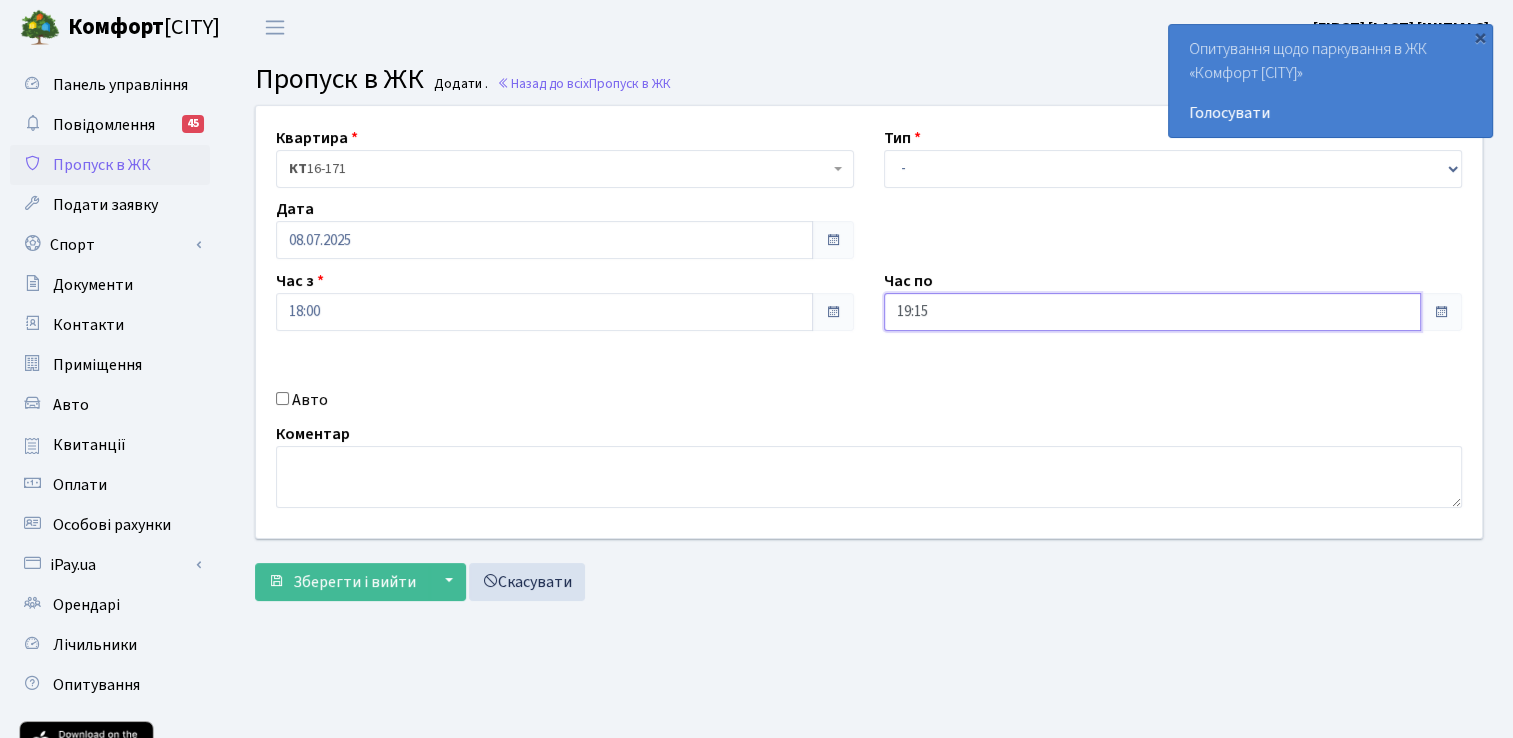 click on "19:15" at bounding box center (544, 240) 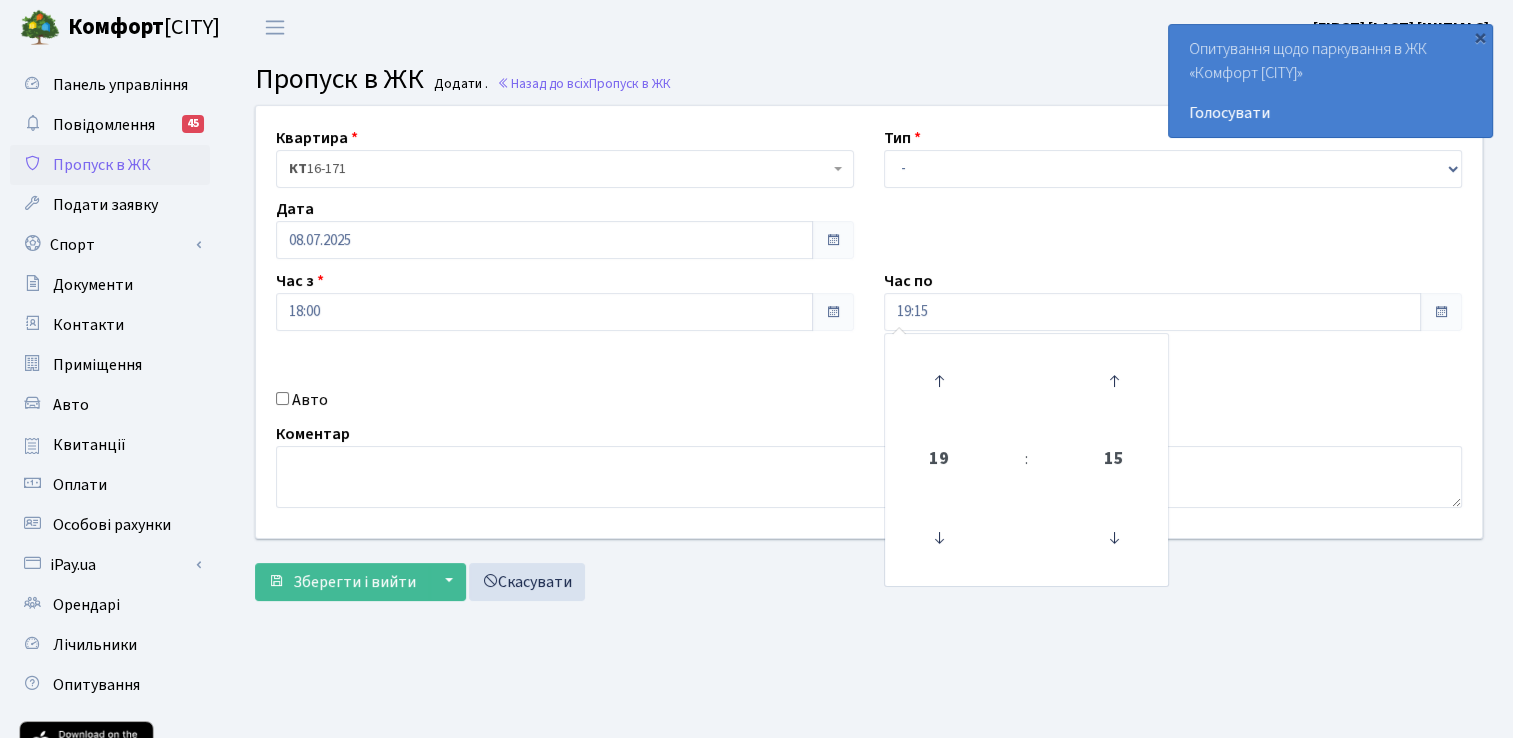 drag, startPoint x: 1094, startPoint y: 217, endPoint x: 1109, endPoint y: 208, distance: 17.492855 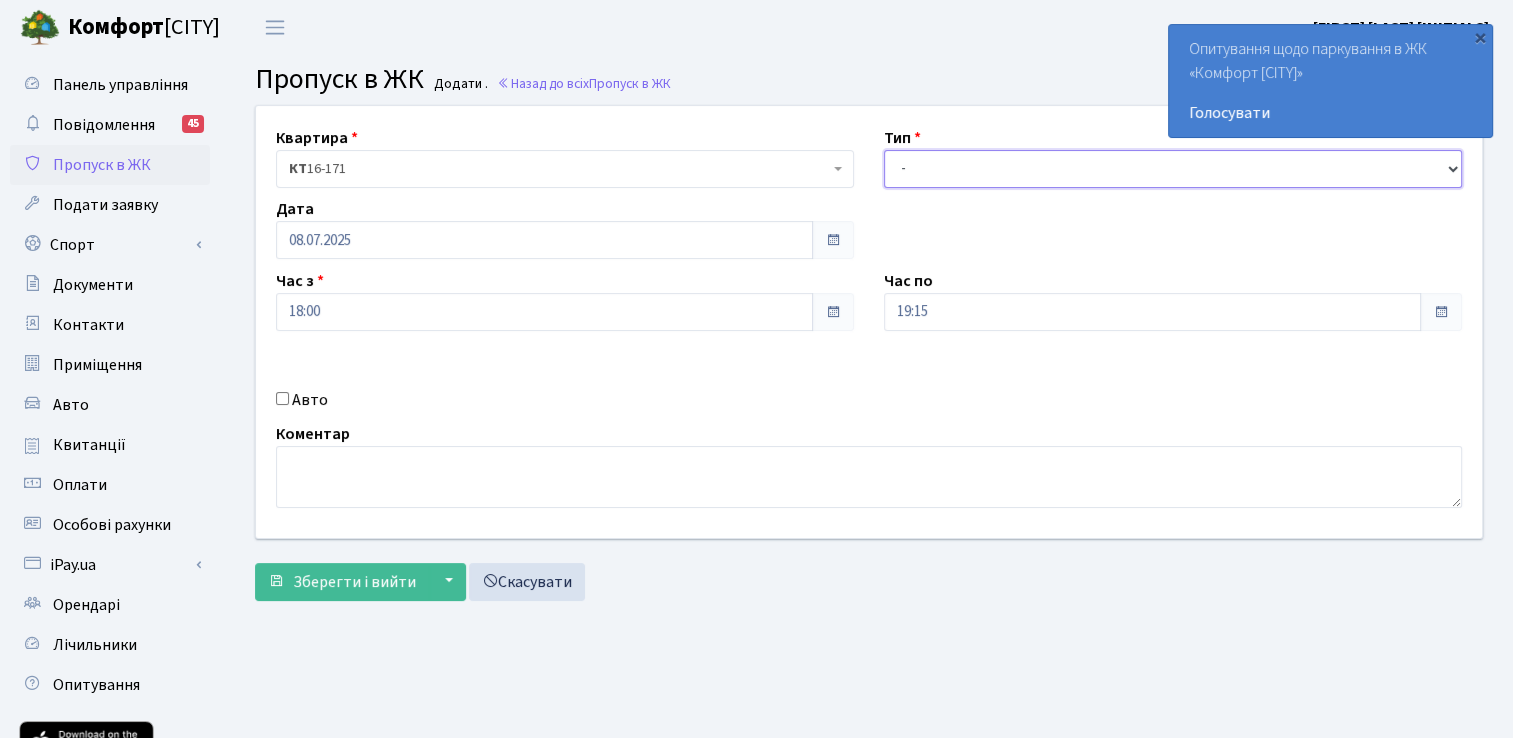 click on "-
Доставка
Таксі
Гості
Сервіс" at bounding box center [1173, 169] 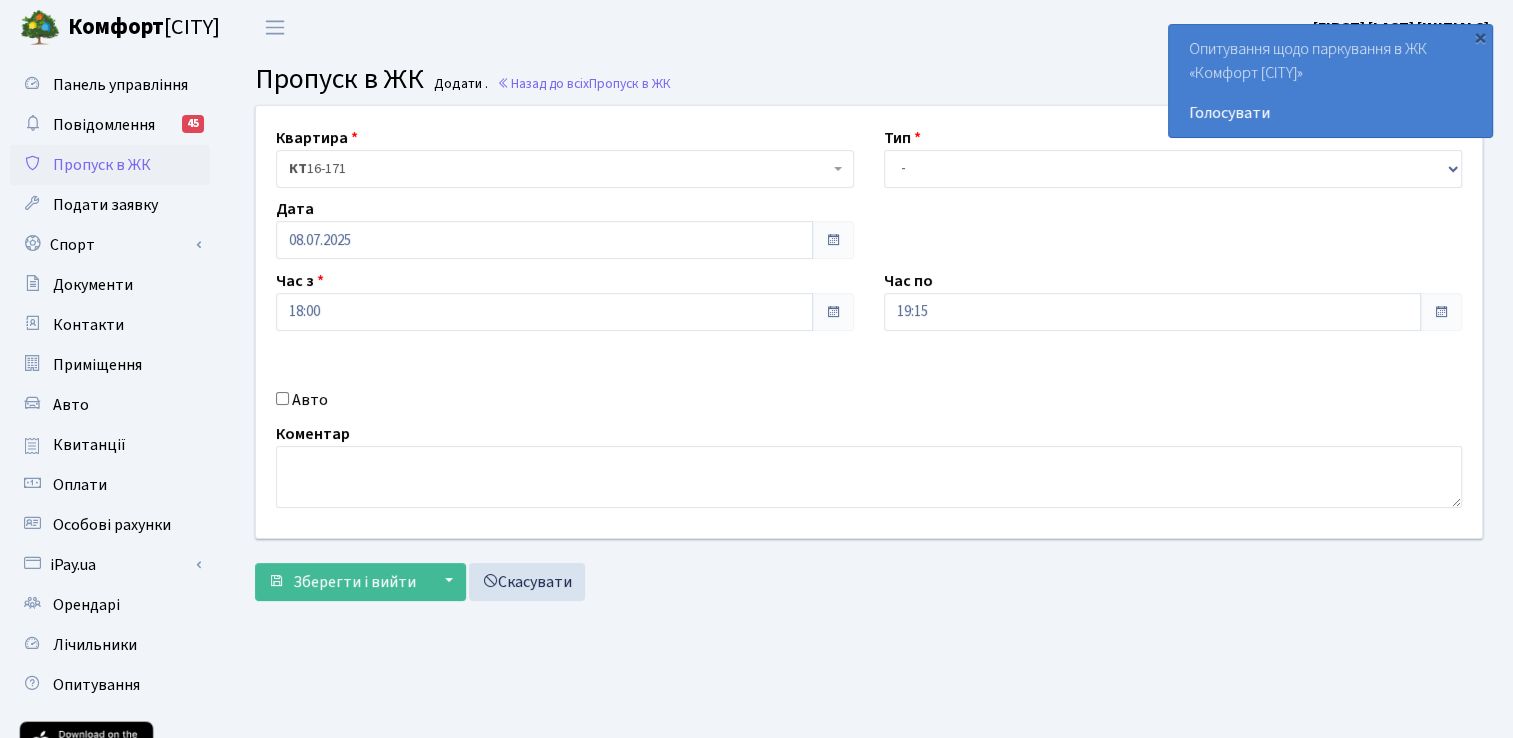 click on "КТ     16-171" at bounding box center [565, 169] 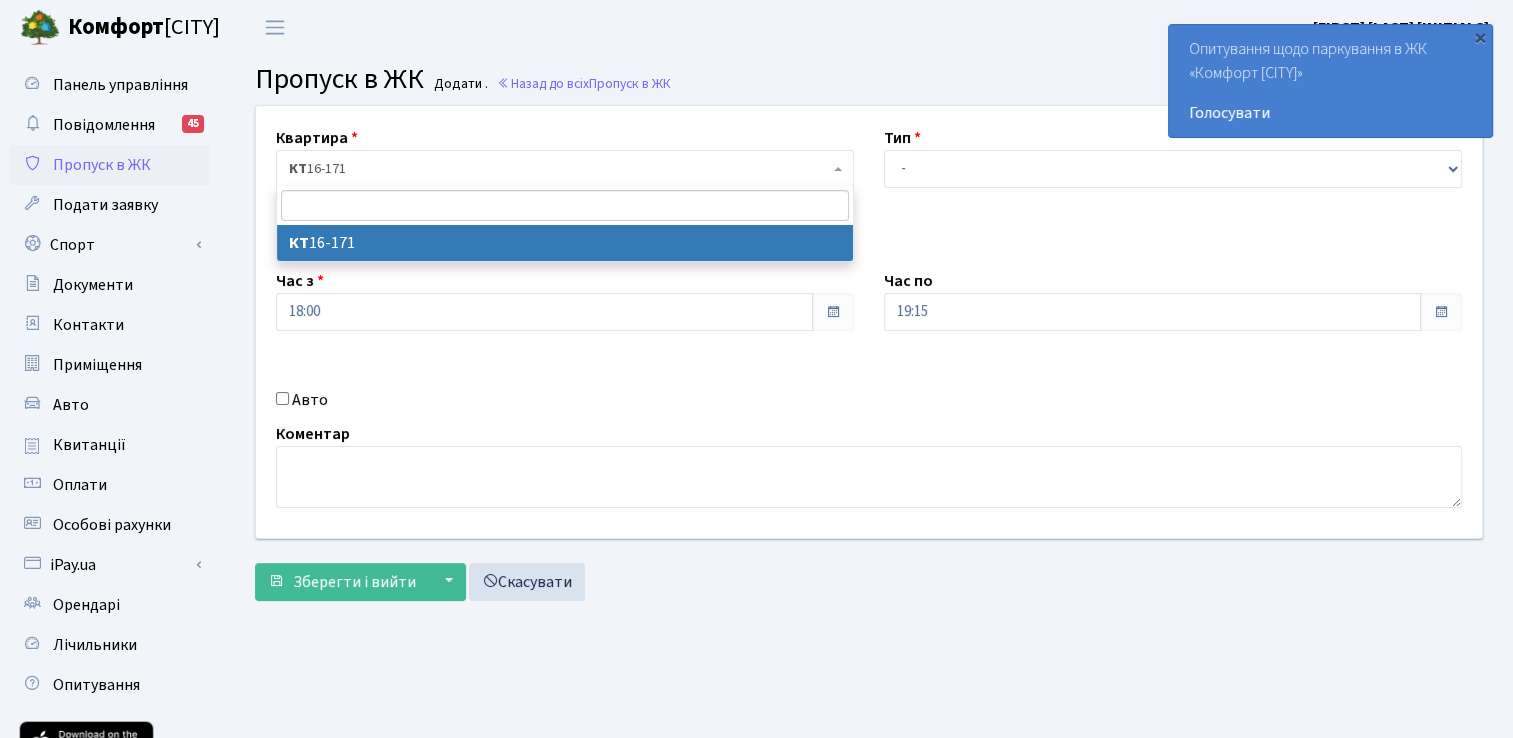 click on "КТ     16-171" at bounding box center (559, 169) 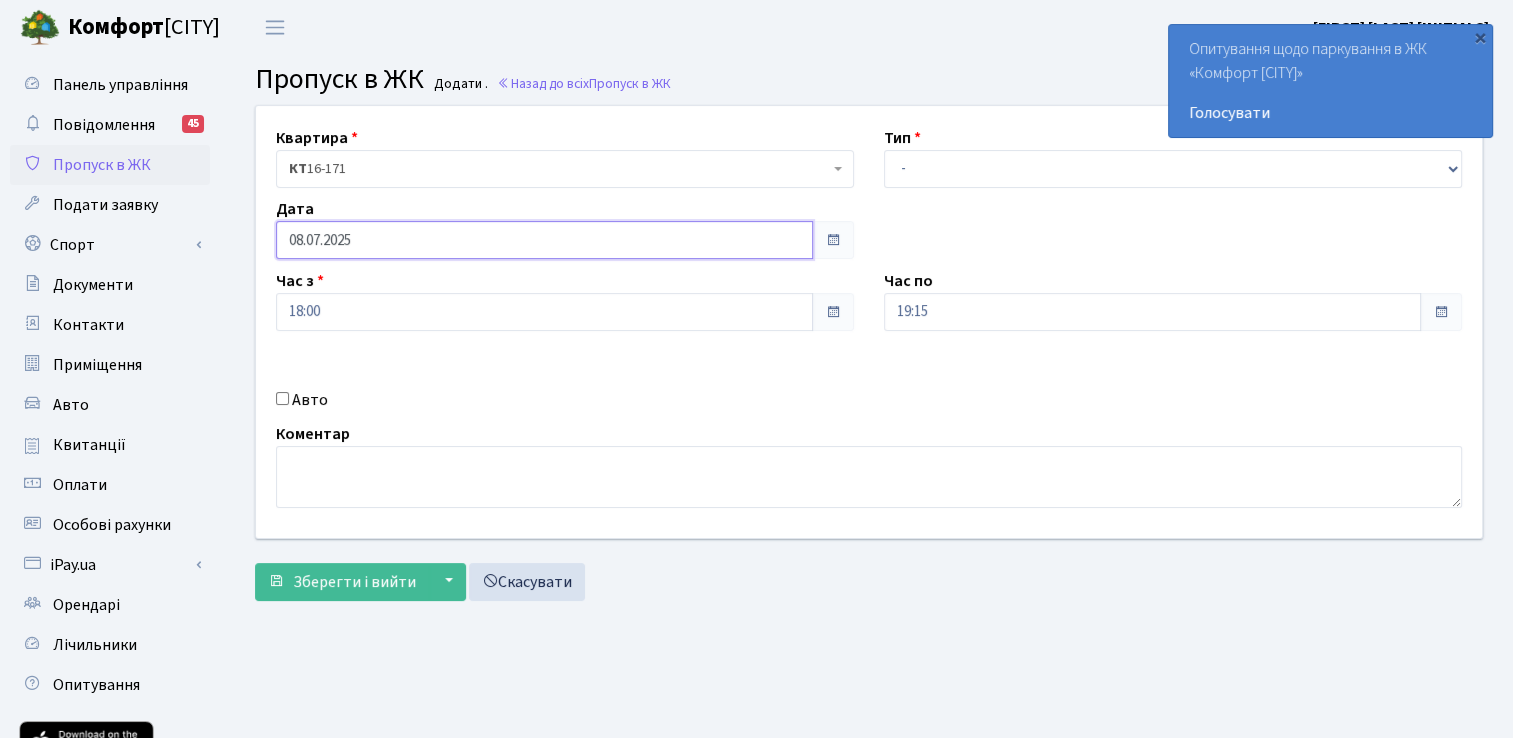 click on "[DATE]" at bounding box center (544, 240) 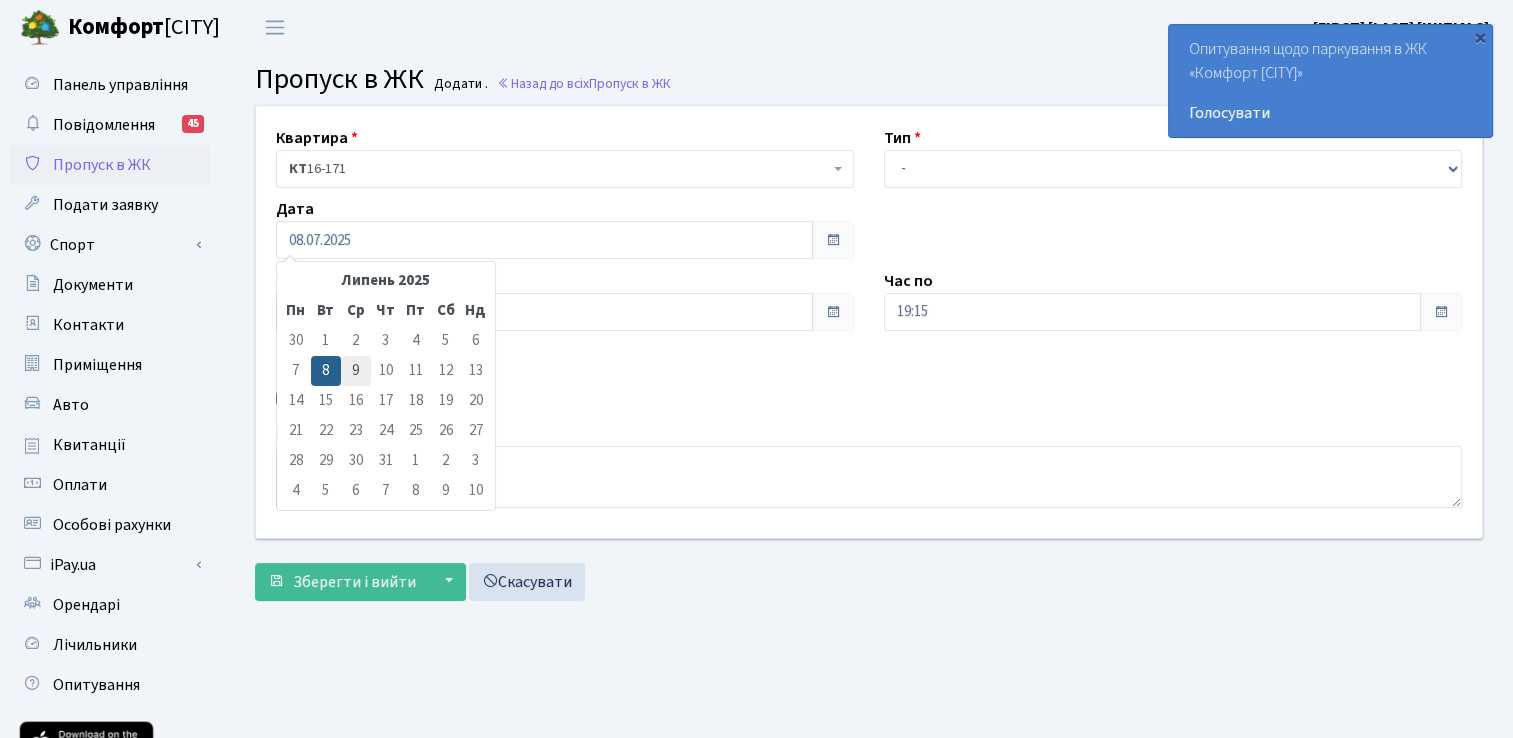 click on "9" at bounding box center [356, 341] 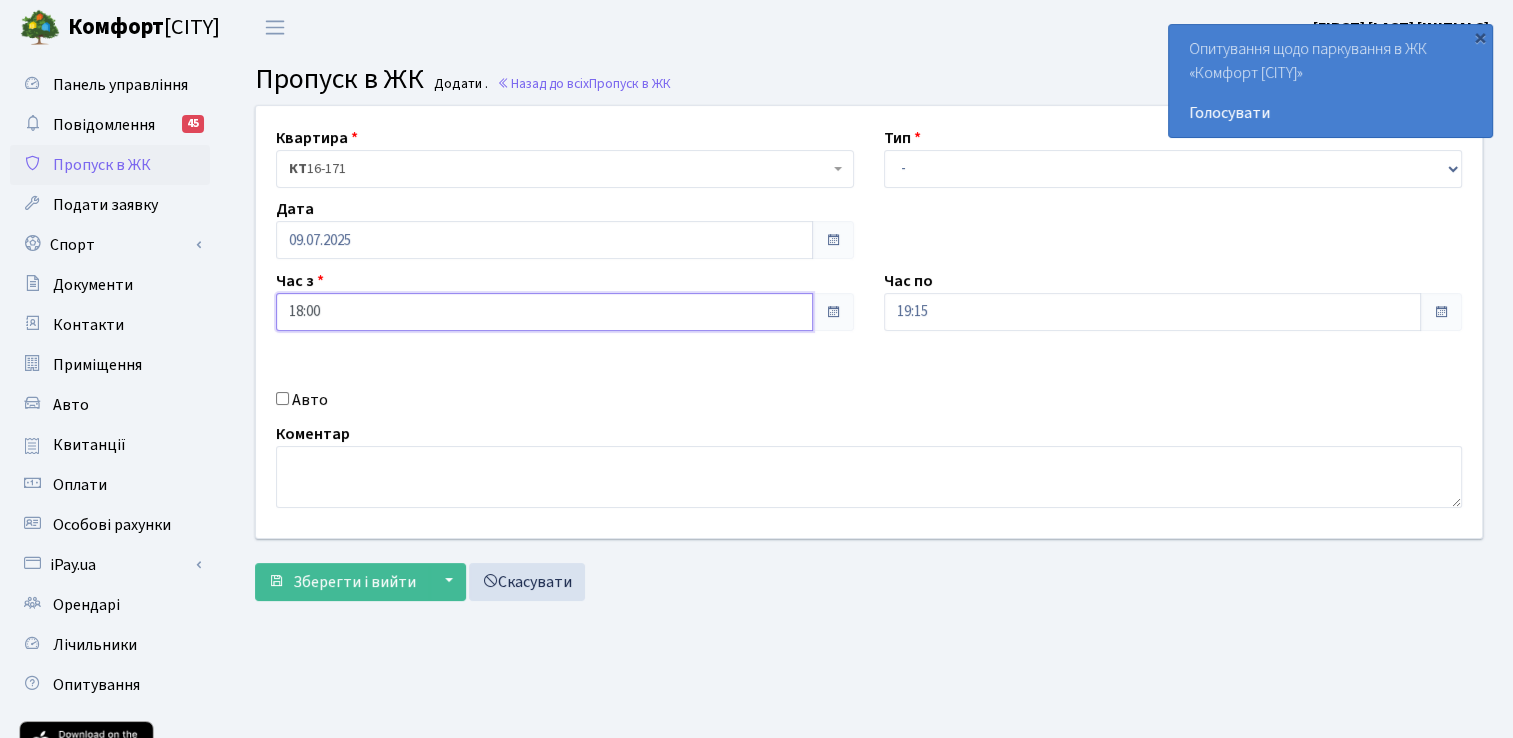 click on "18:00" at bounding box center [544, 312] 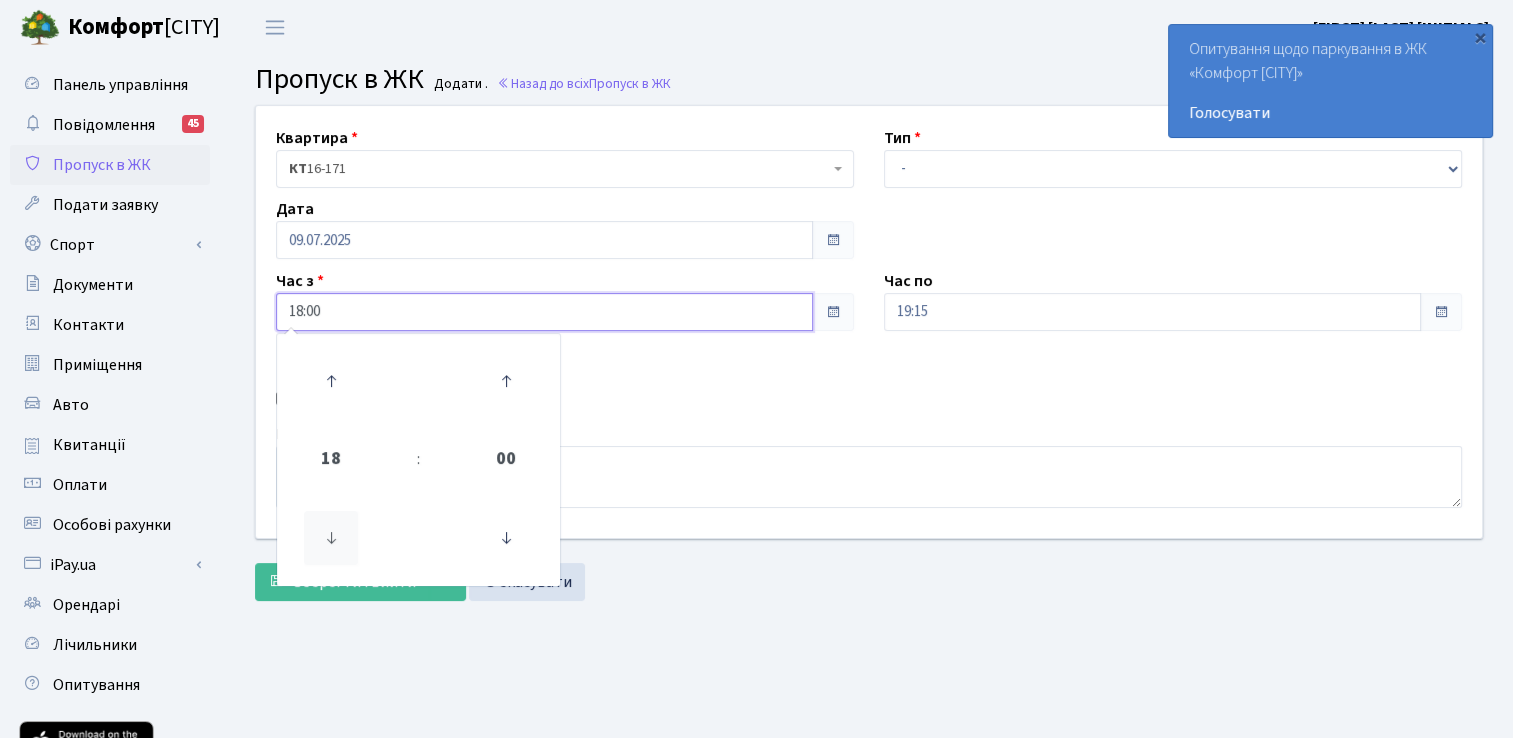 click at bounding box center [331, 538] 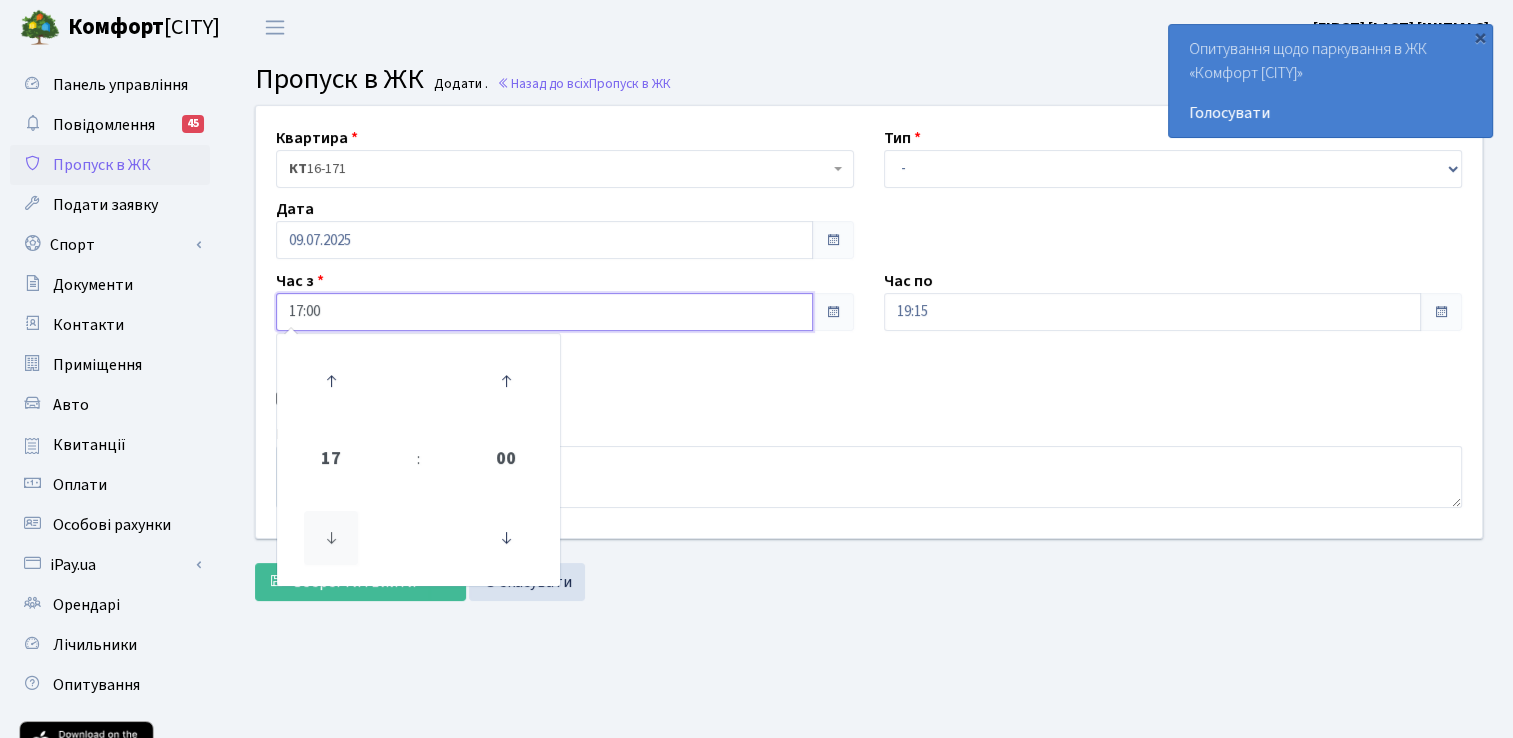 click at bounding box center (331, 538) 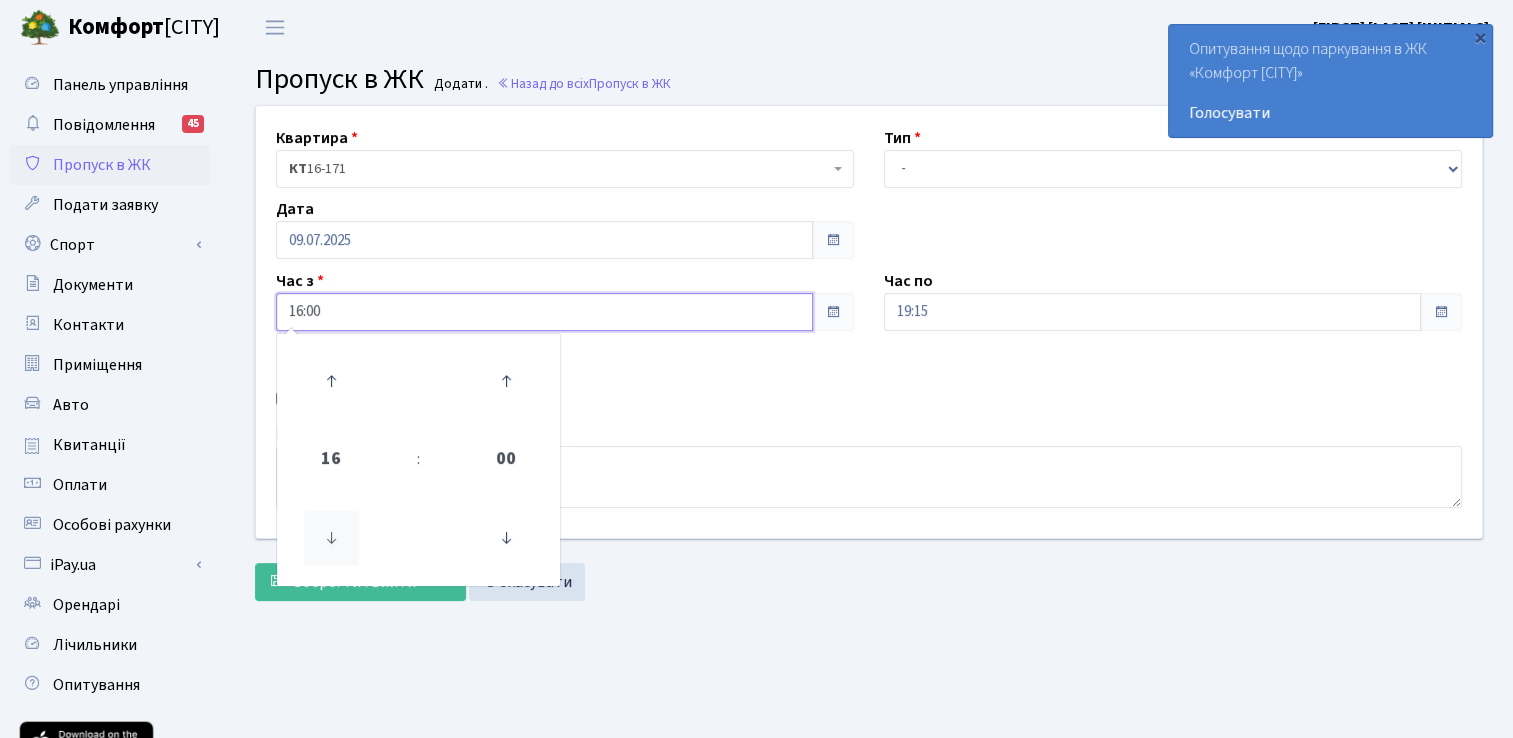 click at bounding box center (331, 538) 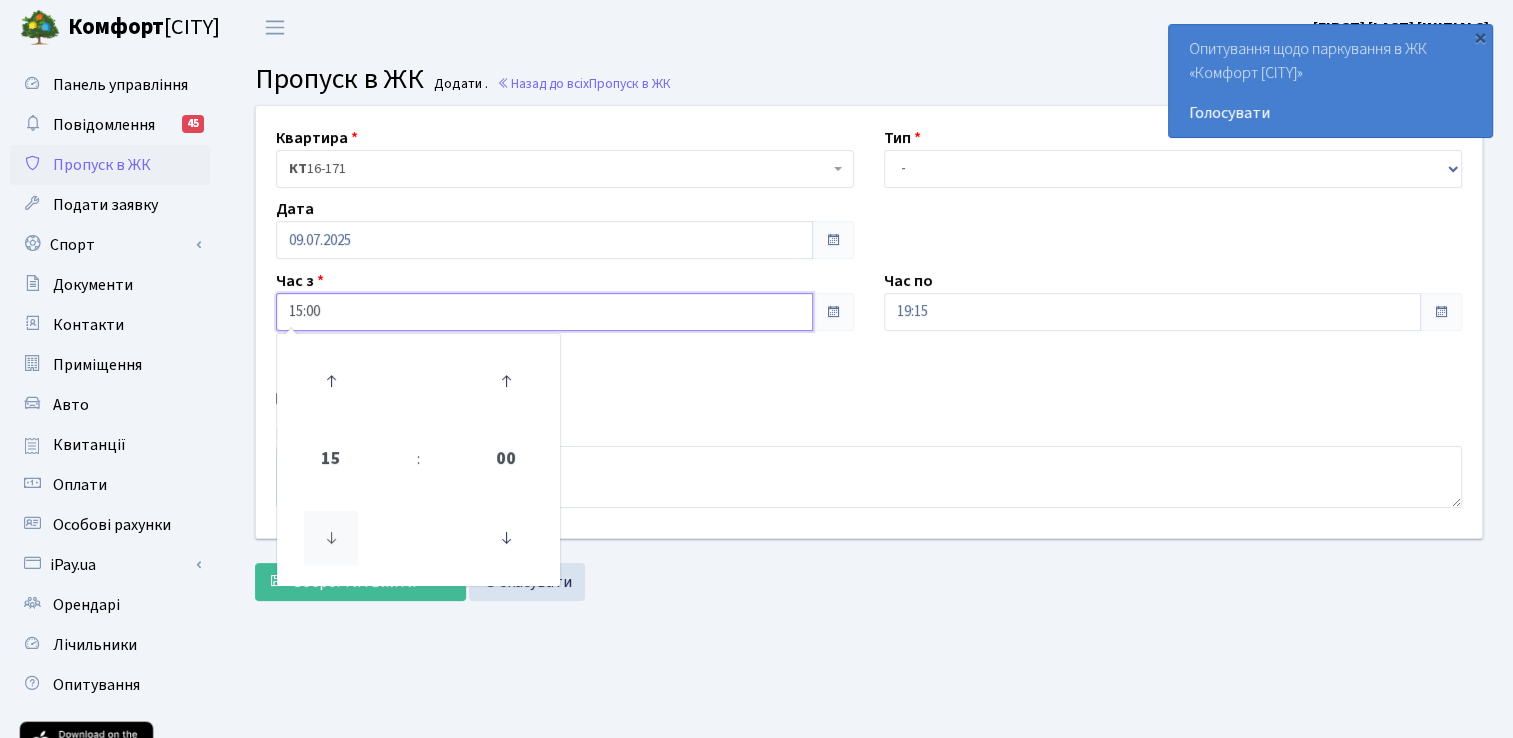 click at bounding box center [331, 538] 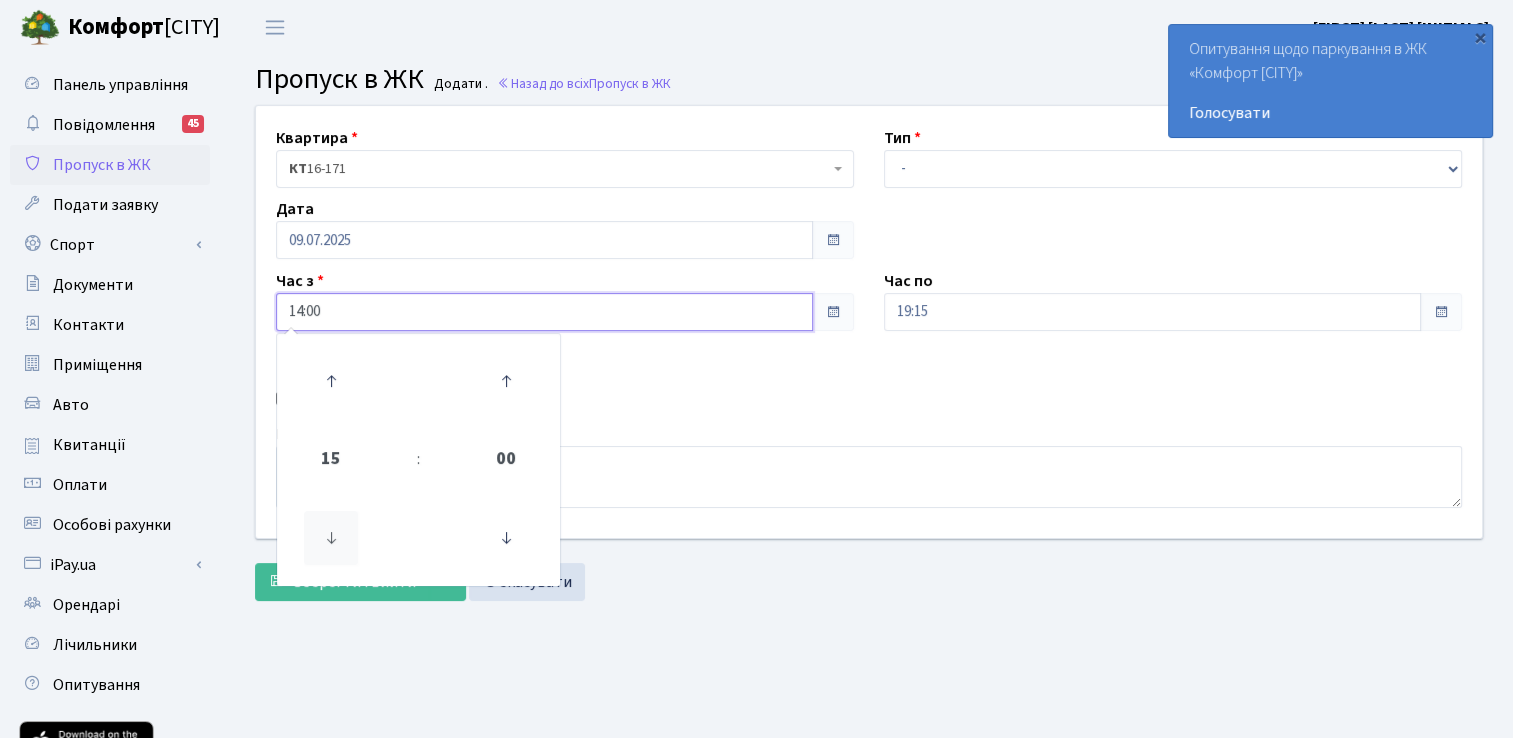 click at bounding box center [331, 538] 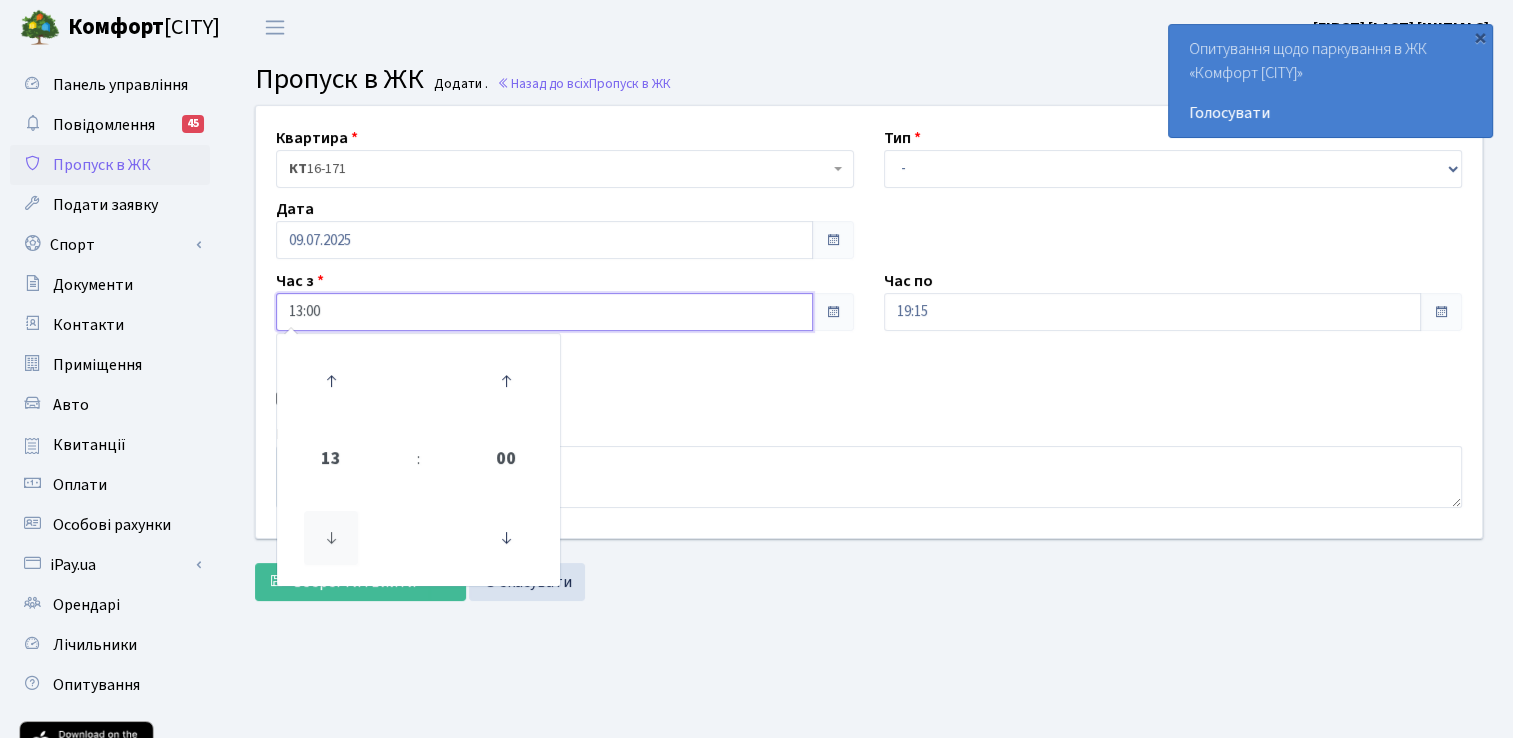 click at bounding box center [331, 538] 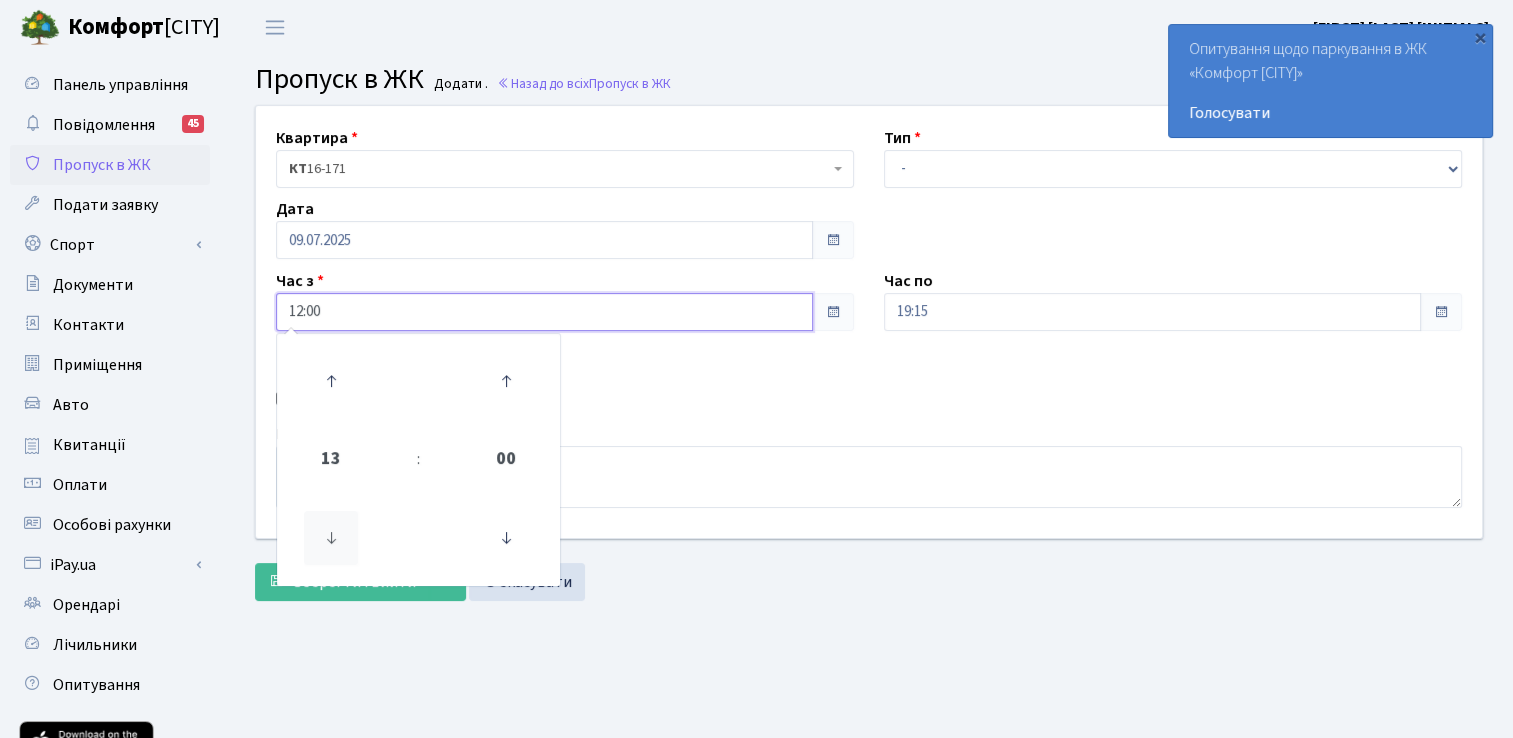 click at bounding box center [331, 538] 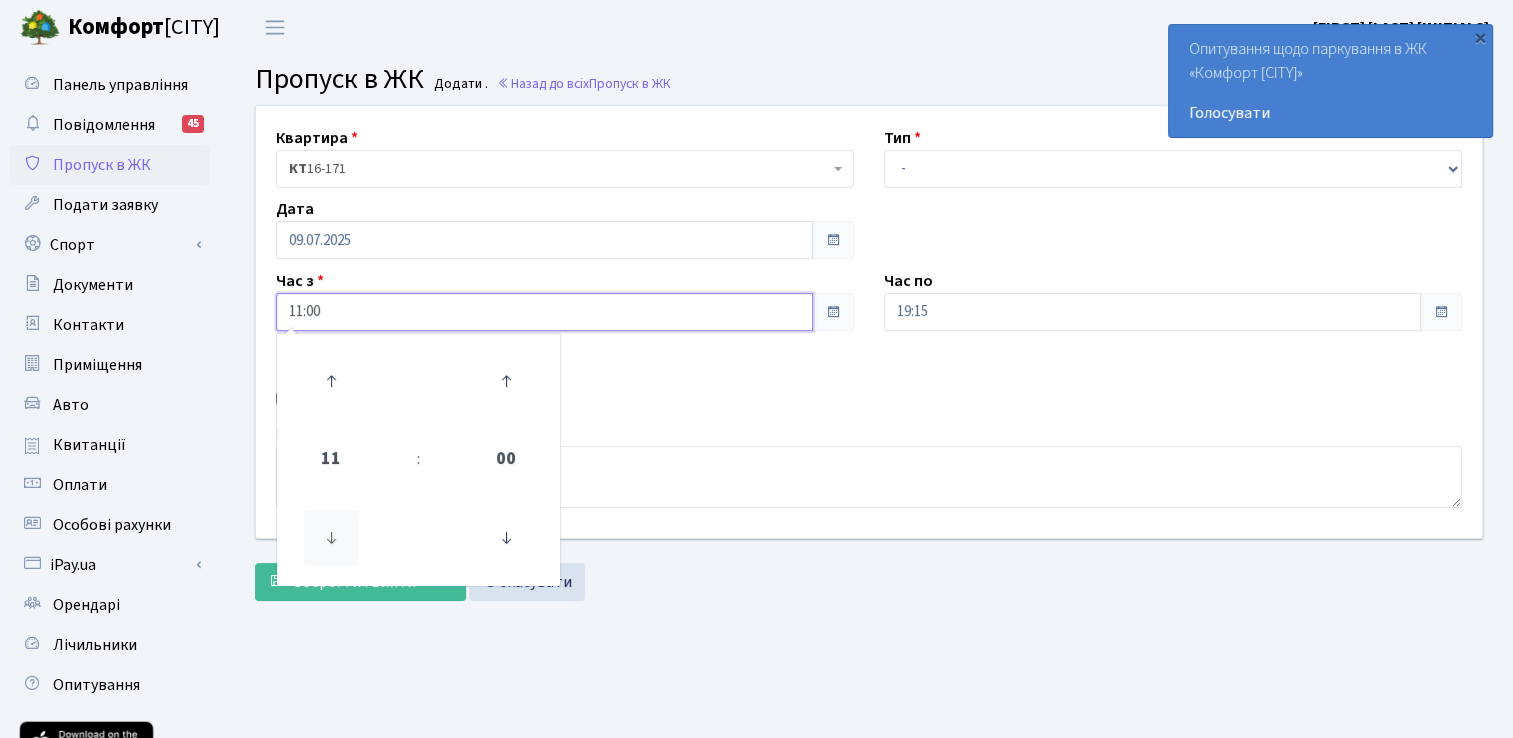 click at bounding box center [331, 538] 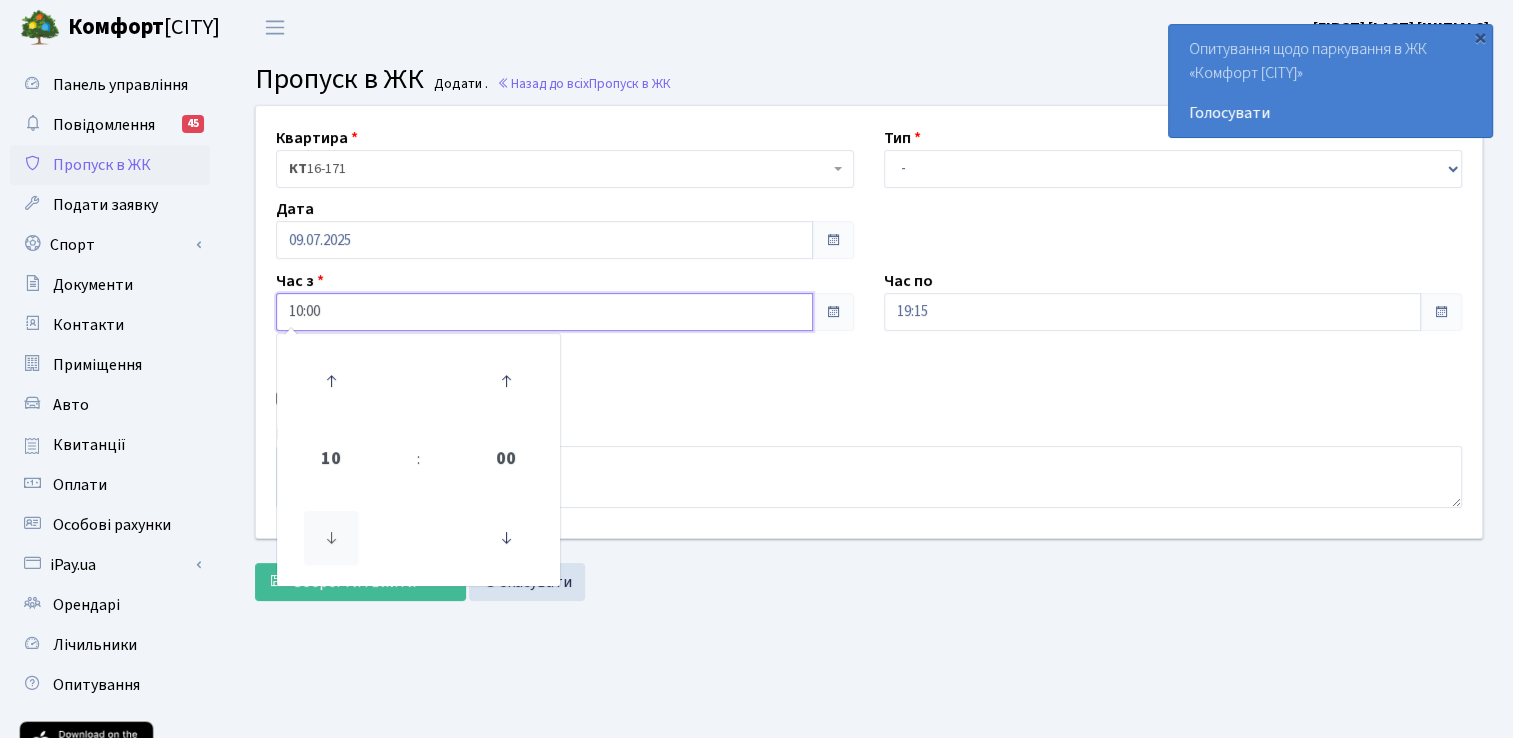 click at bounding box center (331, 538) 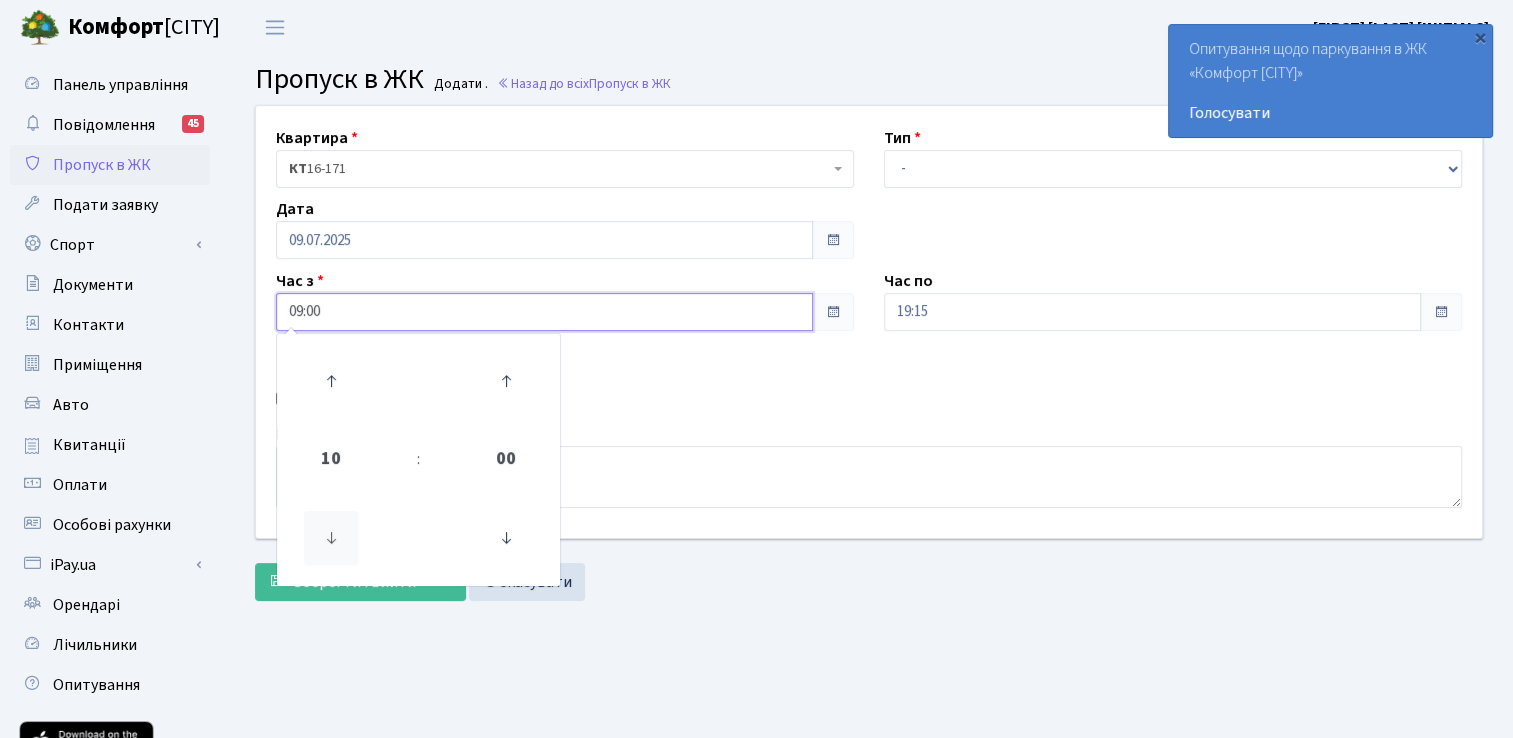 click at bounding box center (331, 538) 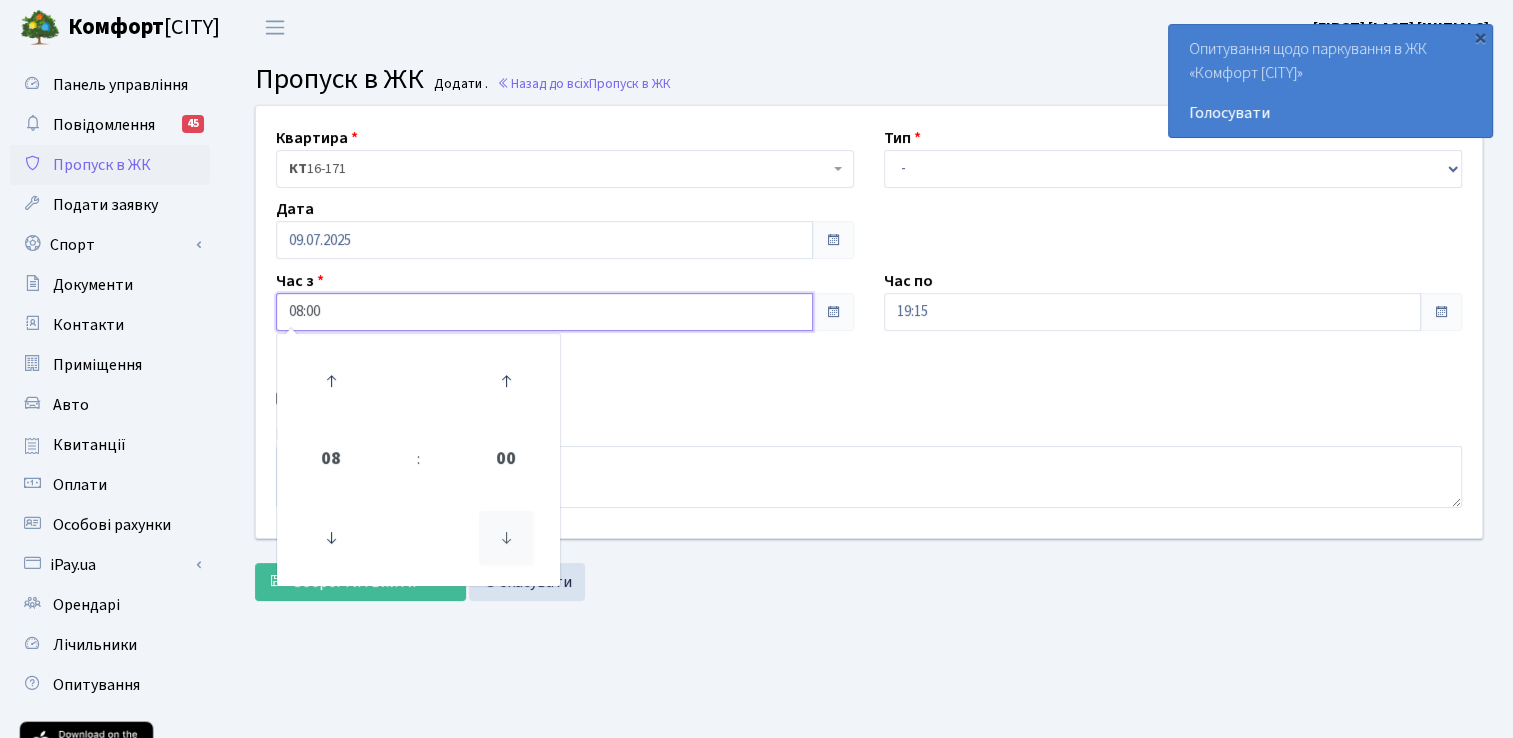 click at bounding box center [331, 538] 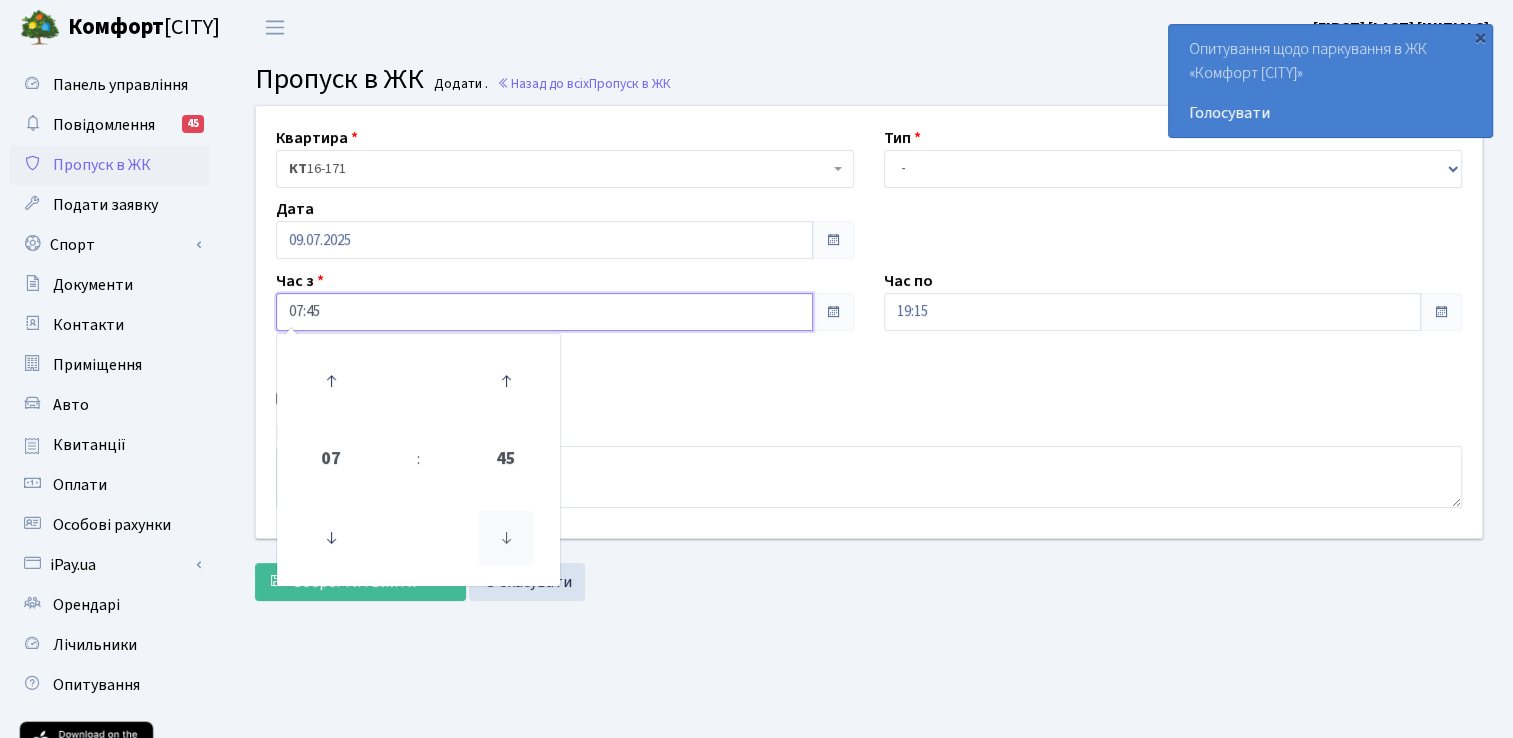 click at bounding box center (331, 538) 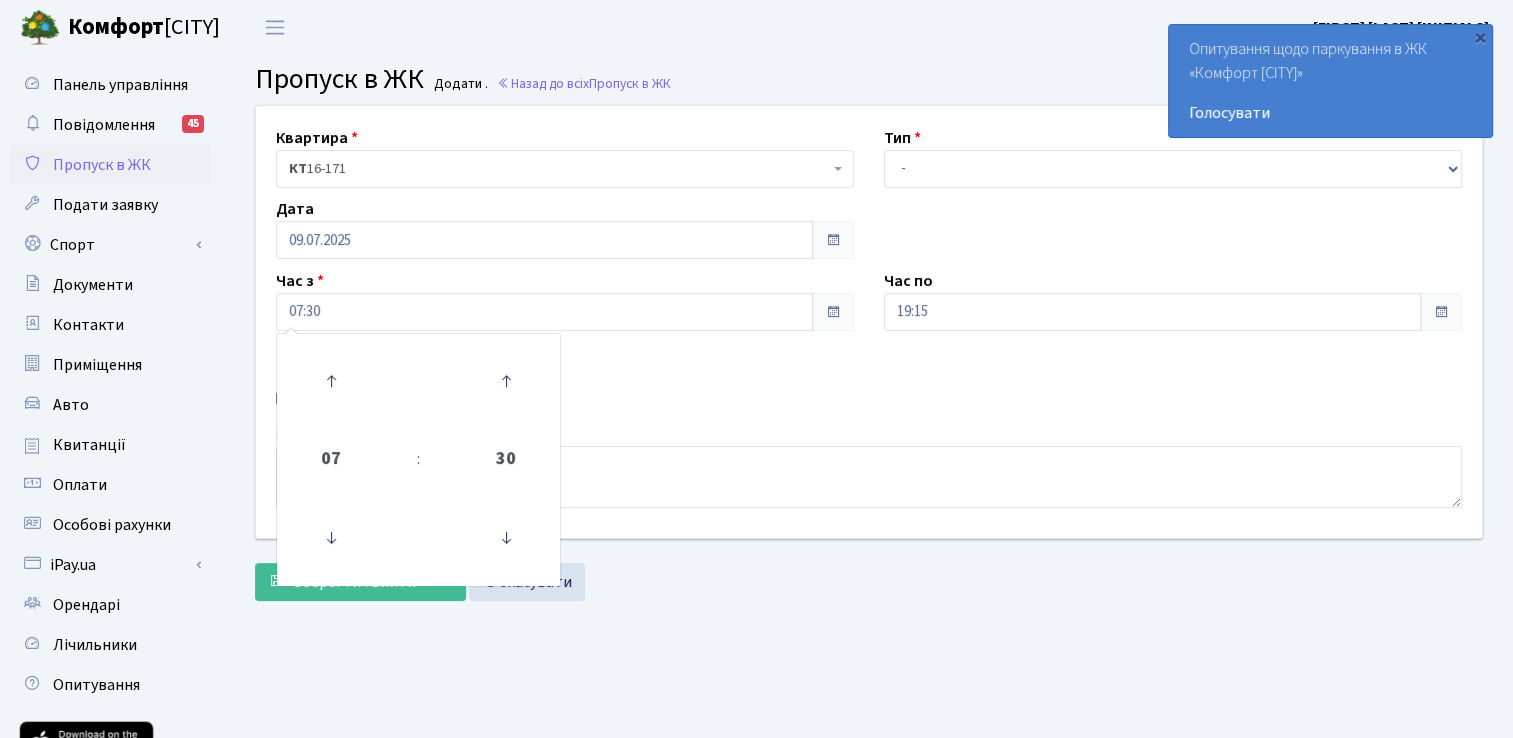 click on "Квартира
<b>КТ</b>&nbsp;&nbsp;&nbsp;&nbsp;16-171
КТ     16-171
Тип
-
Доставка
Таксі
Гості
Сервіс
Дата
09.07.2025
Час з
07:30 07 : 30 00 01 02 03 04 05 06 07 08 09 10 11 12 13 14 15 16 17 18 19 20 21 22 23 00 15 30 45
Час по
19:15" at bounding box center [869, 322] 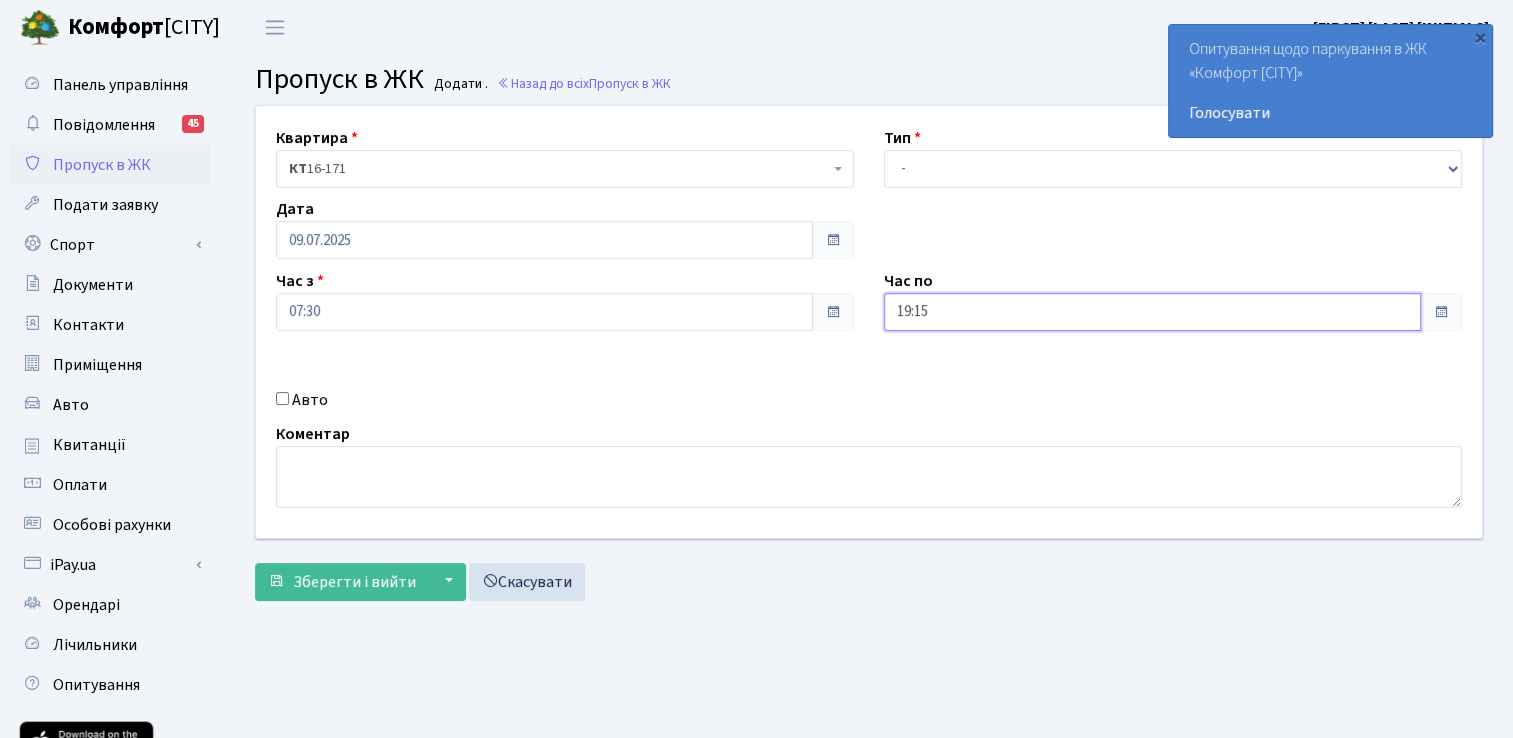 click on "19:15" at bounding box center [544, 240] 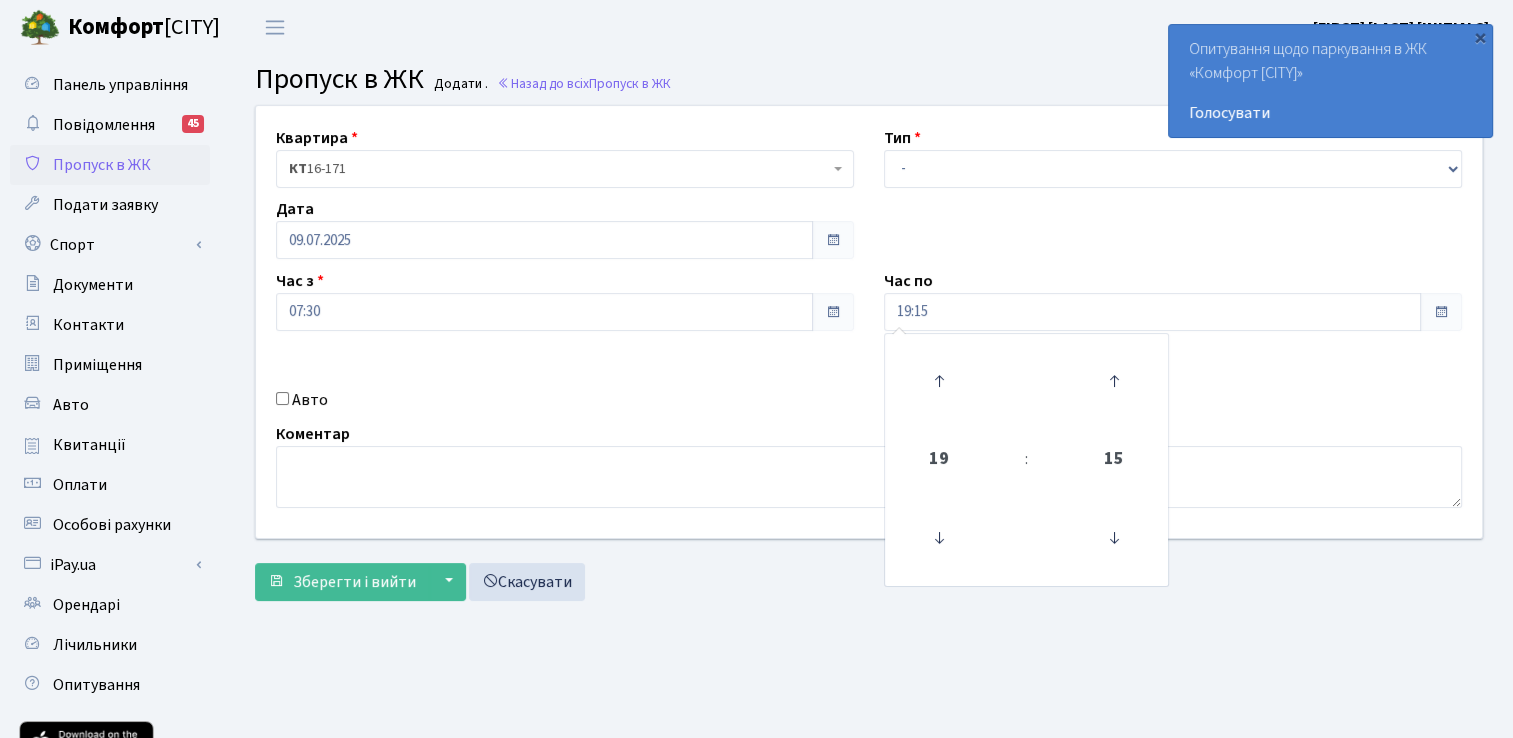 drag, startPoint x: 672, startPoint y: 415, endPoint x: 706, endPoint y: 384, distance: 46.010868 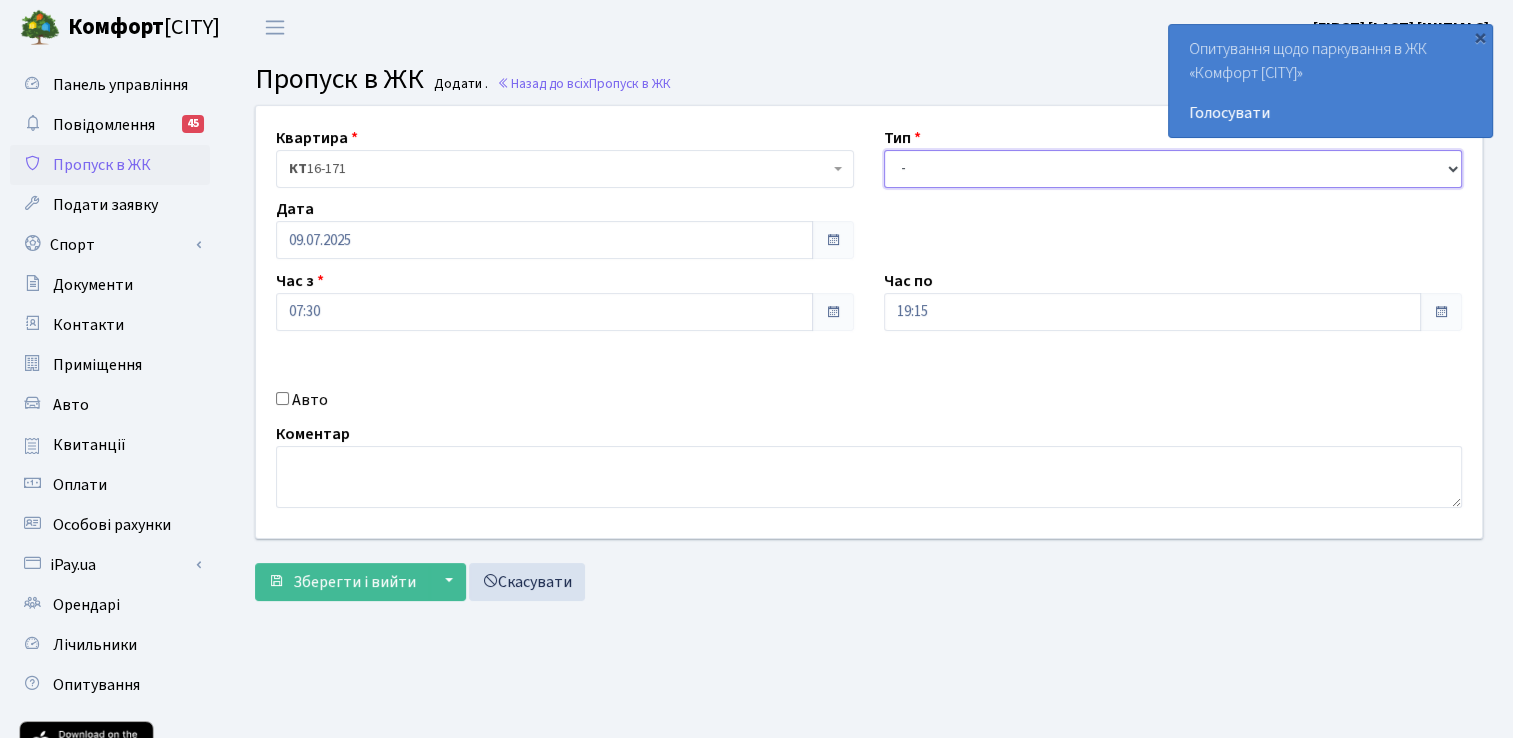 drag, startPoint x: 922, startPoint y: 166, endPoint x: 918, endPoint y: 189, distance: 23.345236 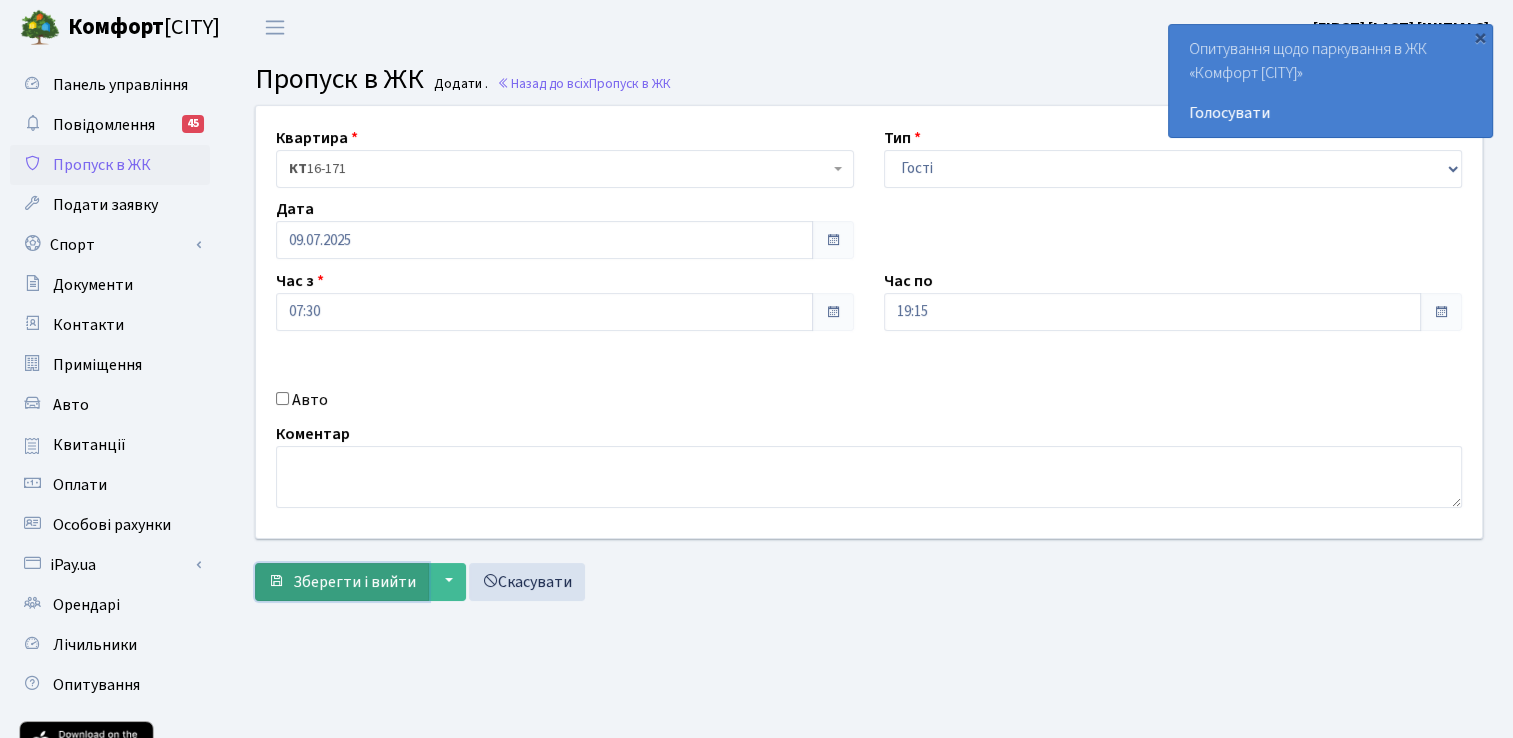 click on "Зберегти і вийти" at bounding box center [354, 582] 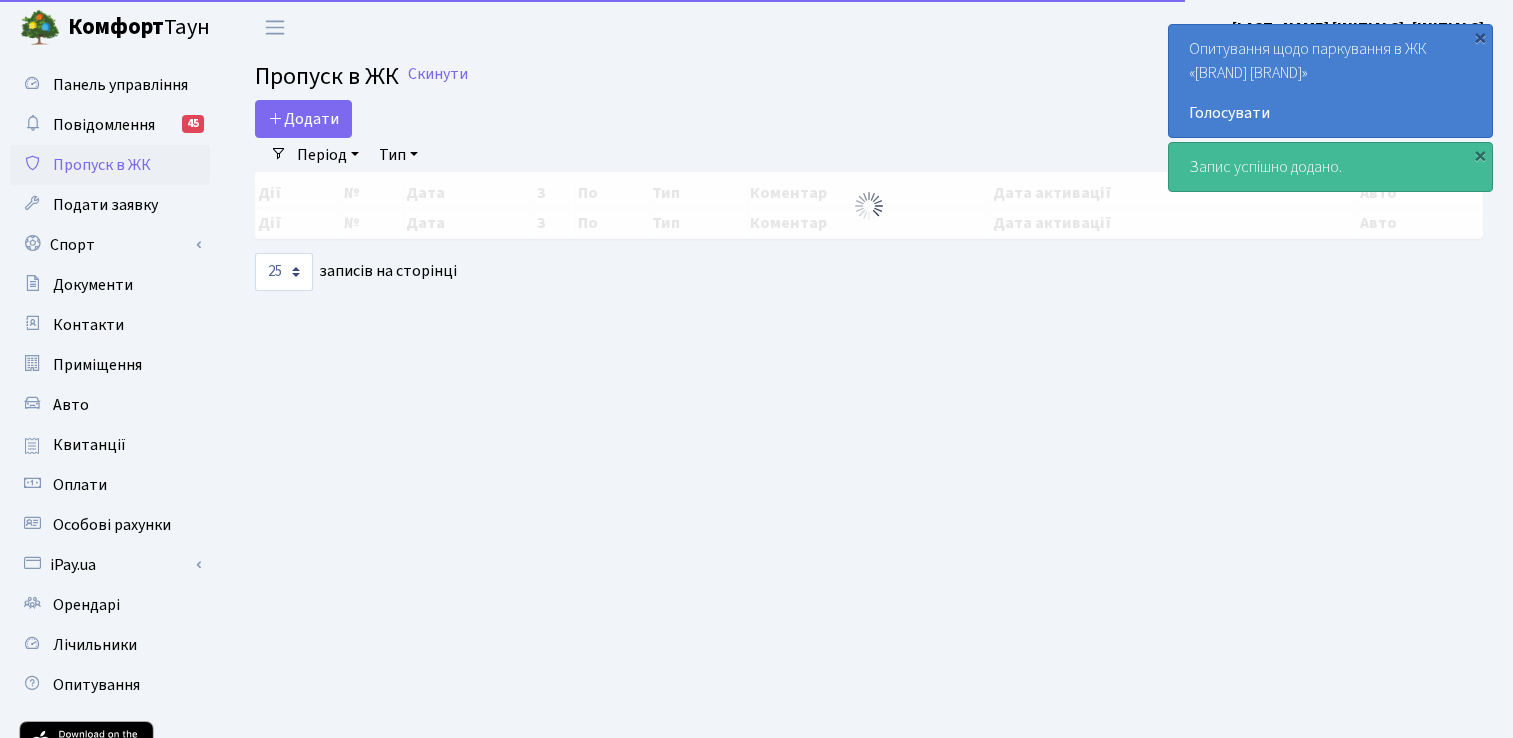 scroll, scrollTop: 0, scrollLeft: 0, axis: both 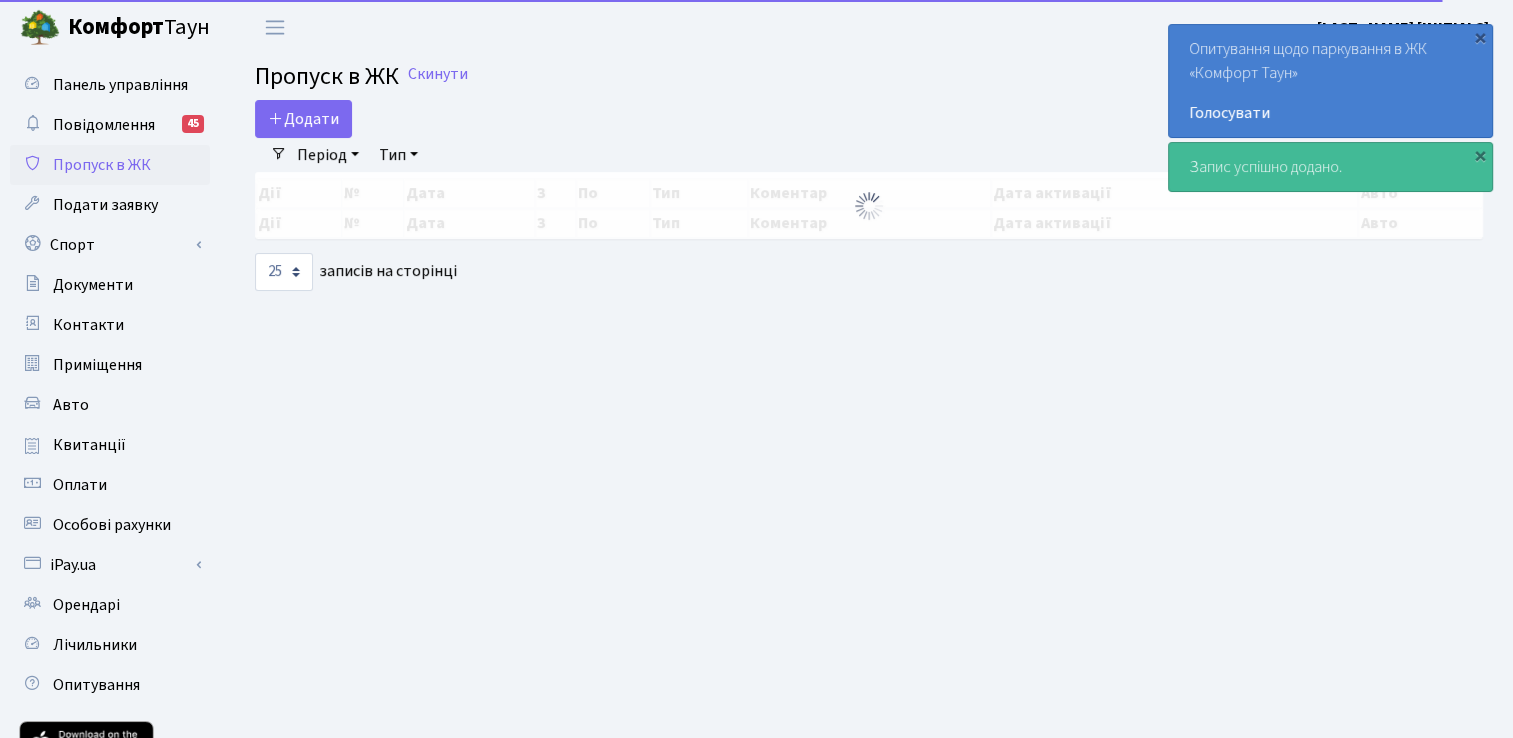 drag, startPoint x: 0, startPoint y: 0, endPoint x: 138, endPoint y: 160, distance: 211.29128 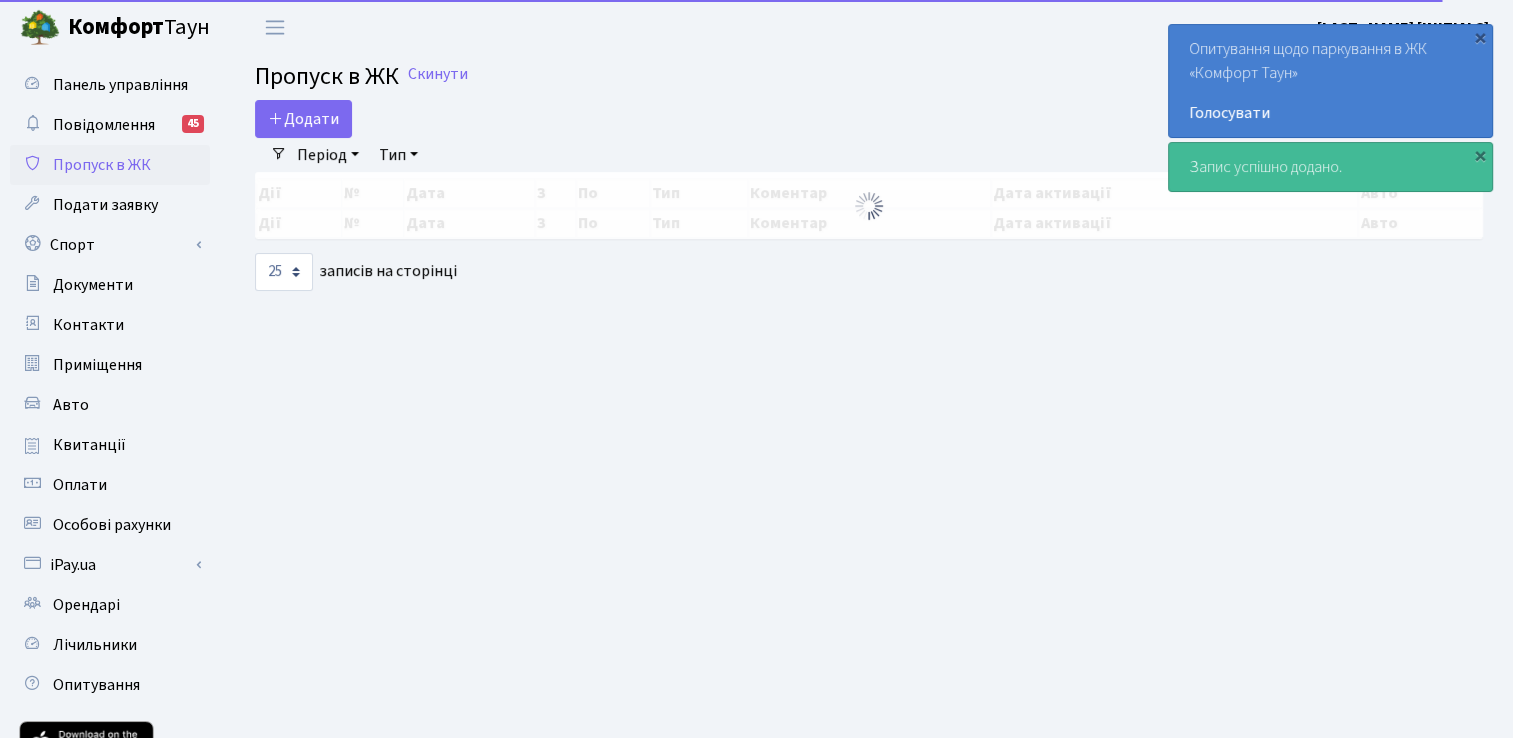 click on "Пропуск в ЖК" at bounding box center [102, 165] 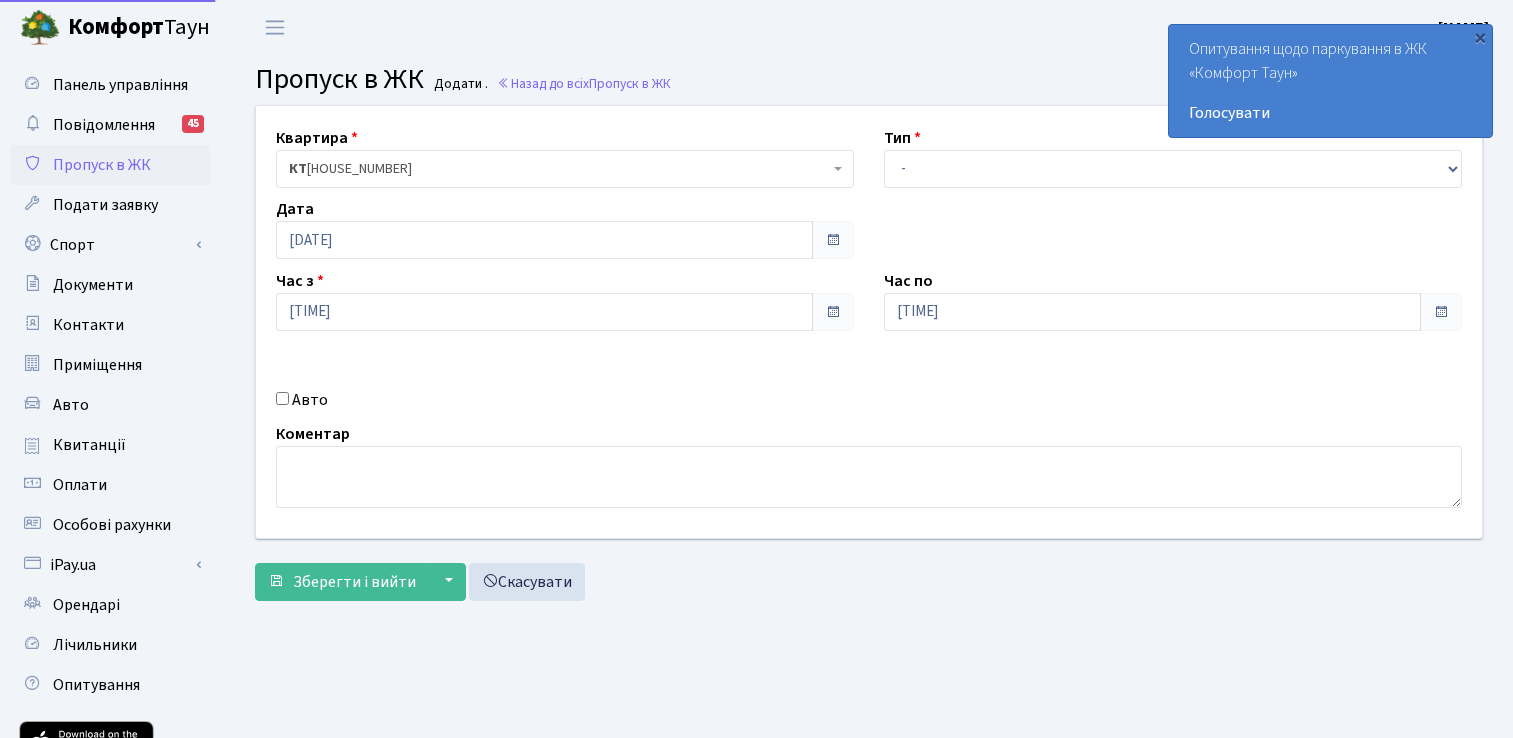 scroll, scrollTop: 0, scrollLeft: 0, axis: both 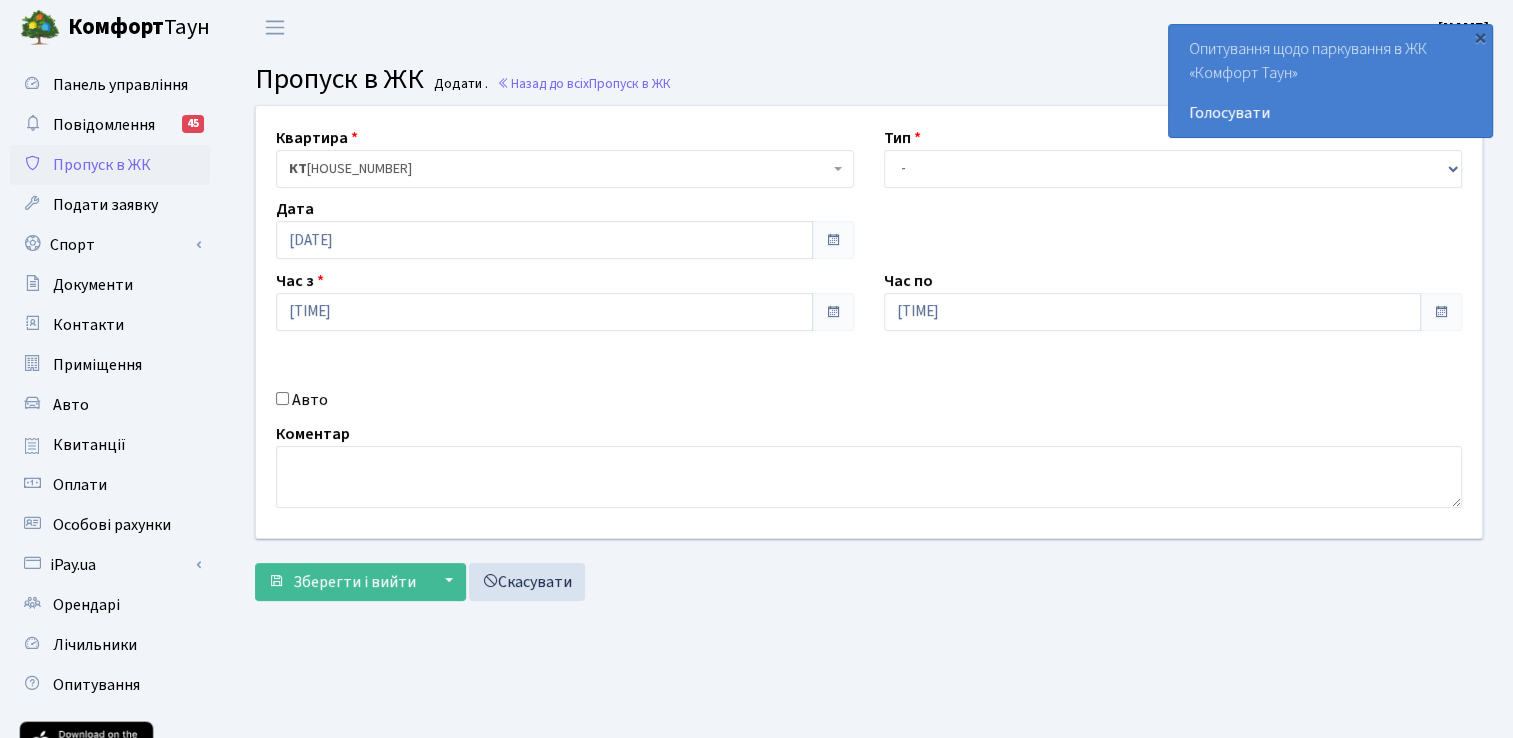 click on "Авто" at bounding box center (282, 398) 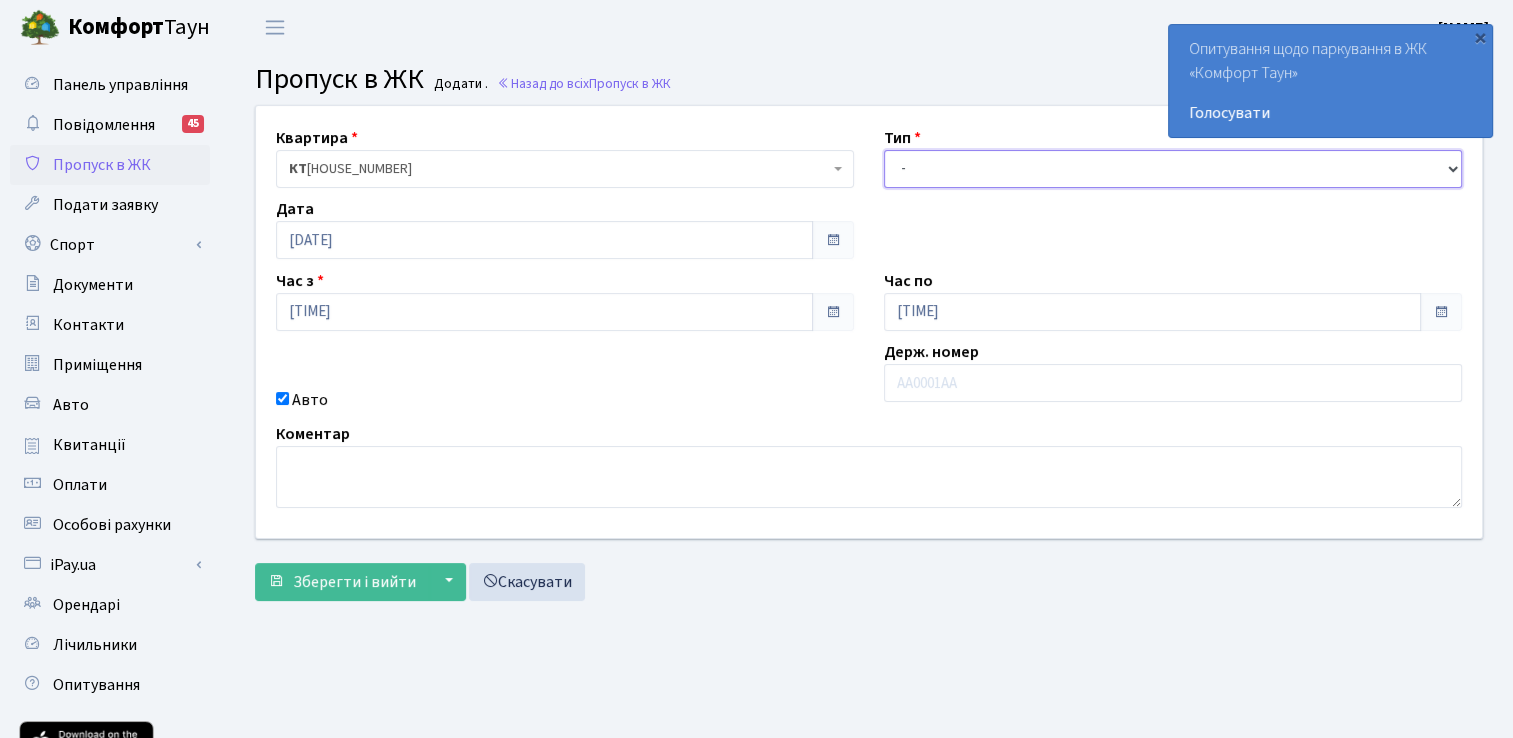 click on "-
Доставка
Таксі
Гості
Сервіс" at bounding box center (1173, 169) 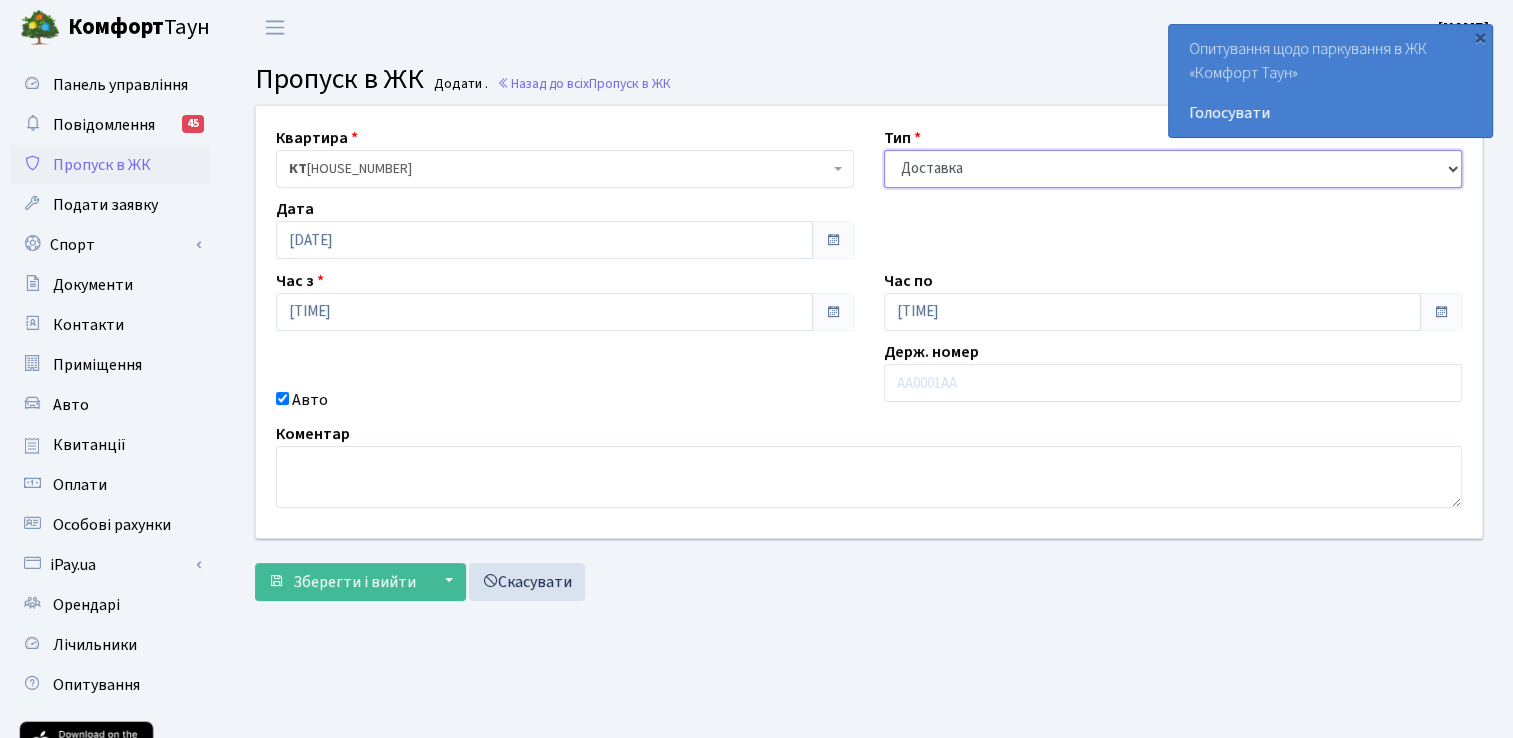 click on "-
Доставка
Таксі
Гості
Сервіс" at bounding box center [1173, 169] 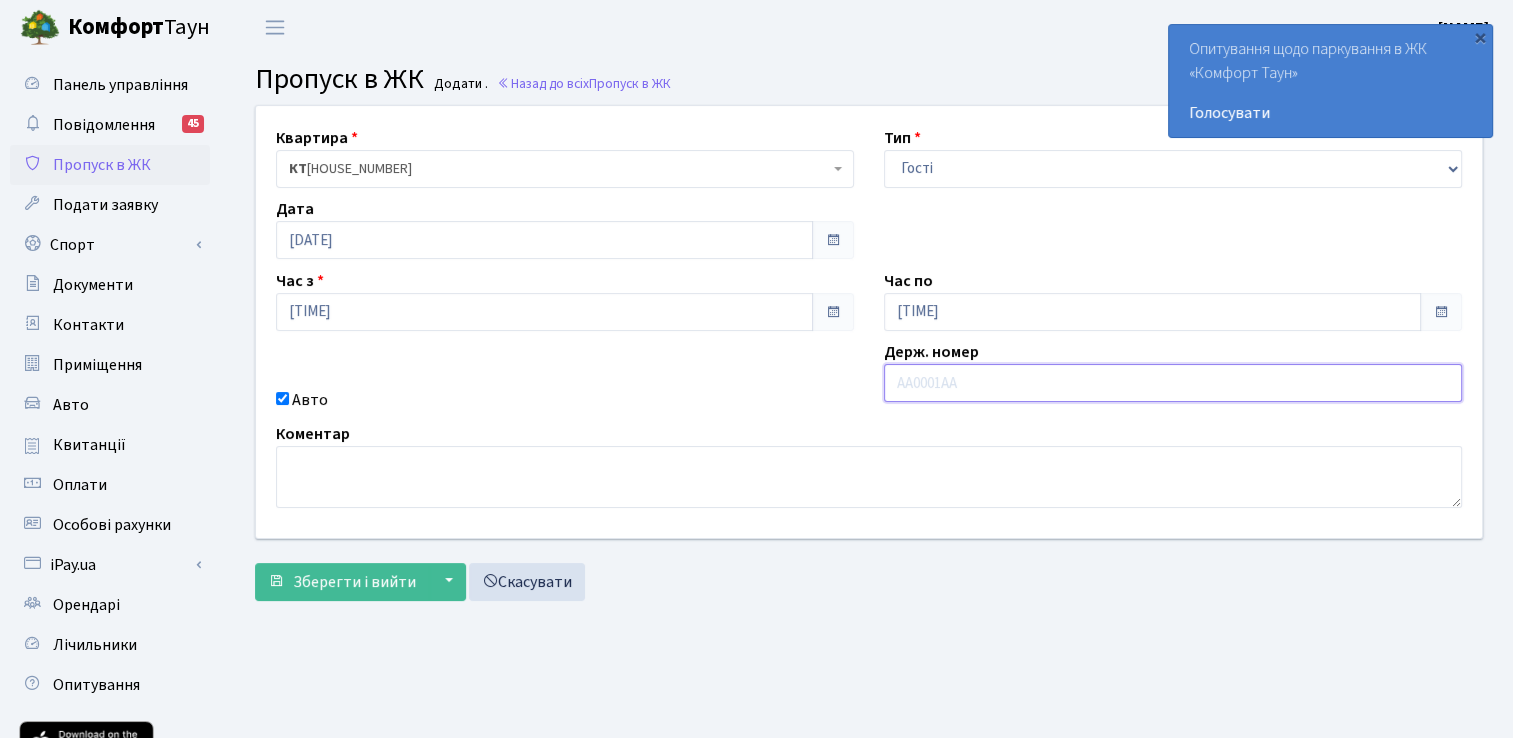 click at bounding box center (1173, 383) 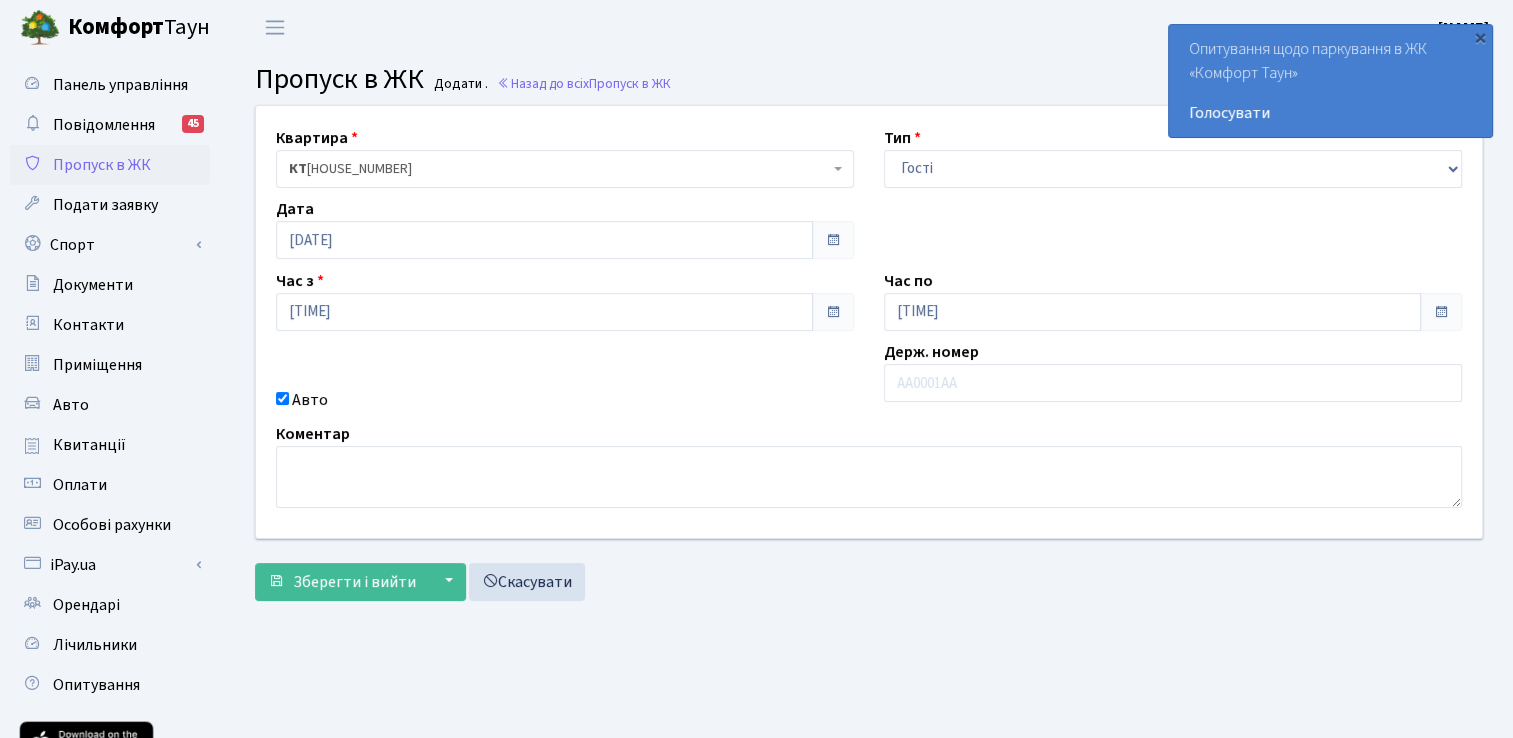 click on "Квартира
<b>КТ</b>&nbsp;&nbsp;&nbsp;&nbsp;16-171
КТ     16-171
Тип
-
Доставка
Таксі
Гості
Сервіс
Дата
08.07.2025
Час з
18:30
Час по
19:30" at bounding box center (869, 322) 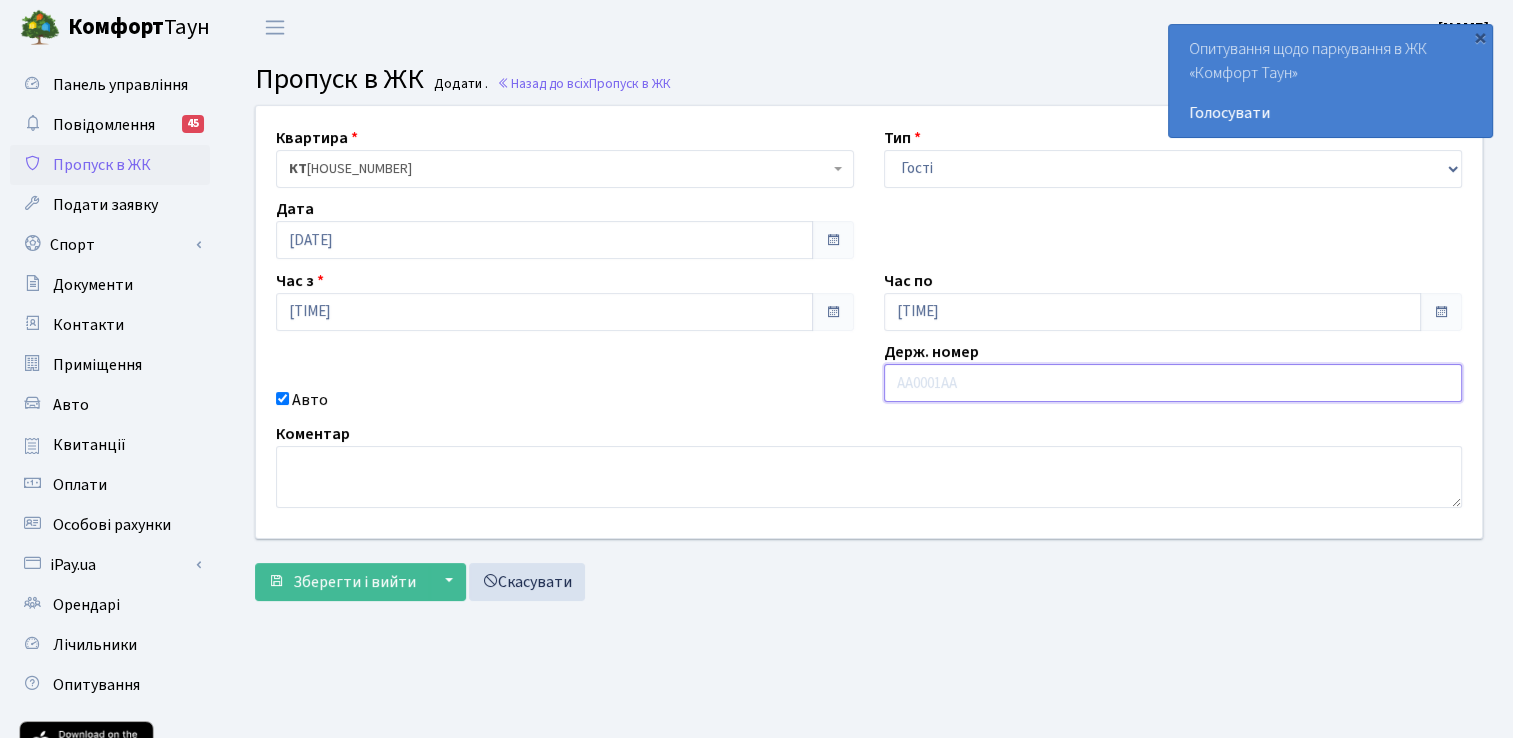 click at bounding box center [1173, 383] 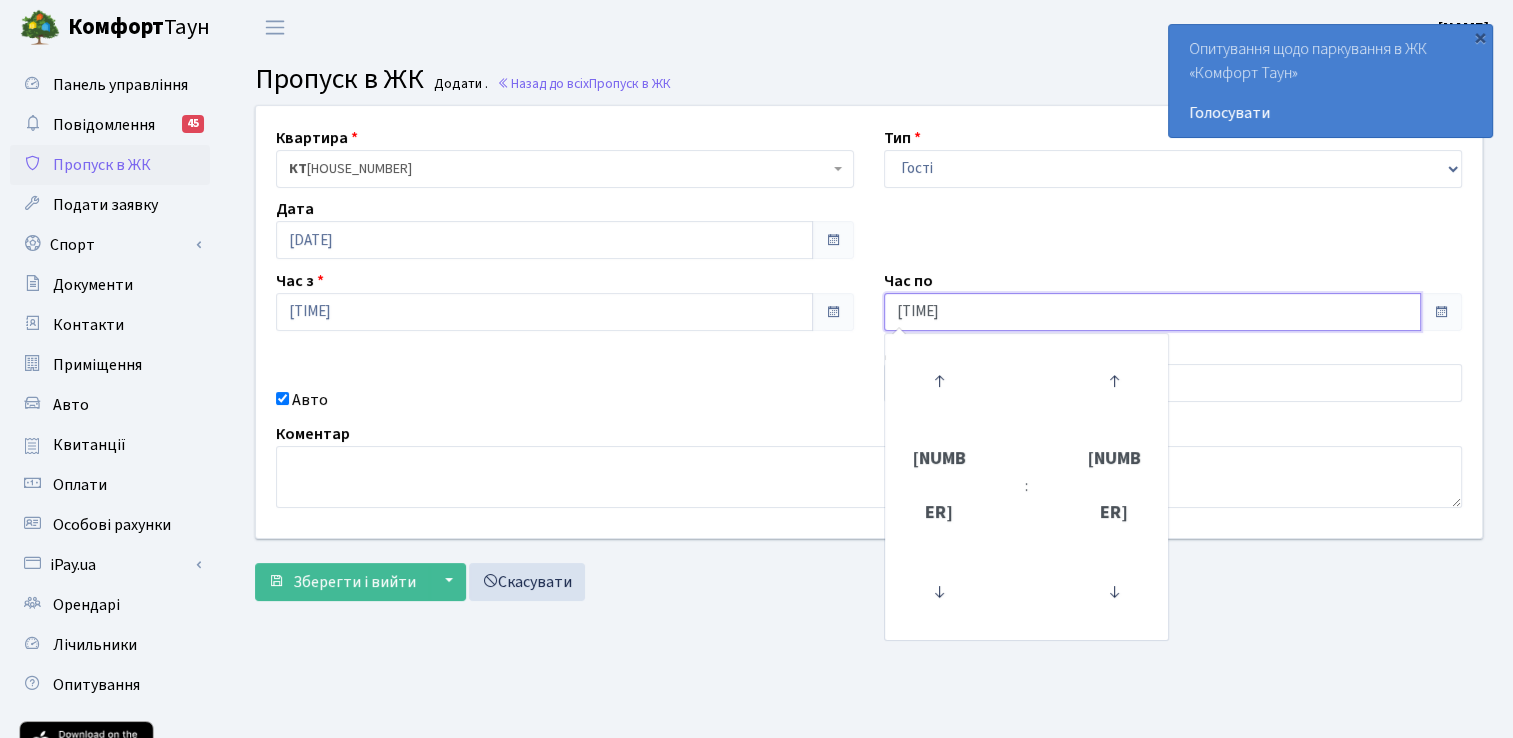 click on "[TIME]" at bounding box center (544, 240) 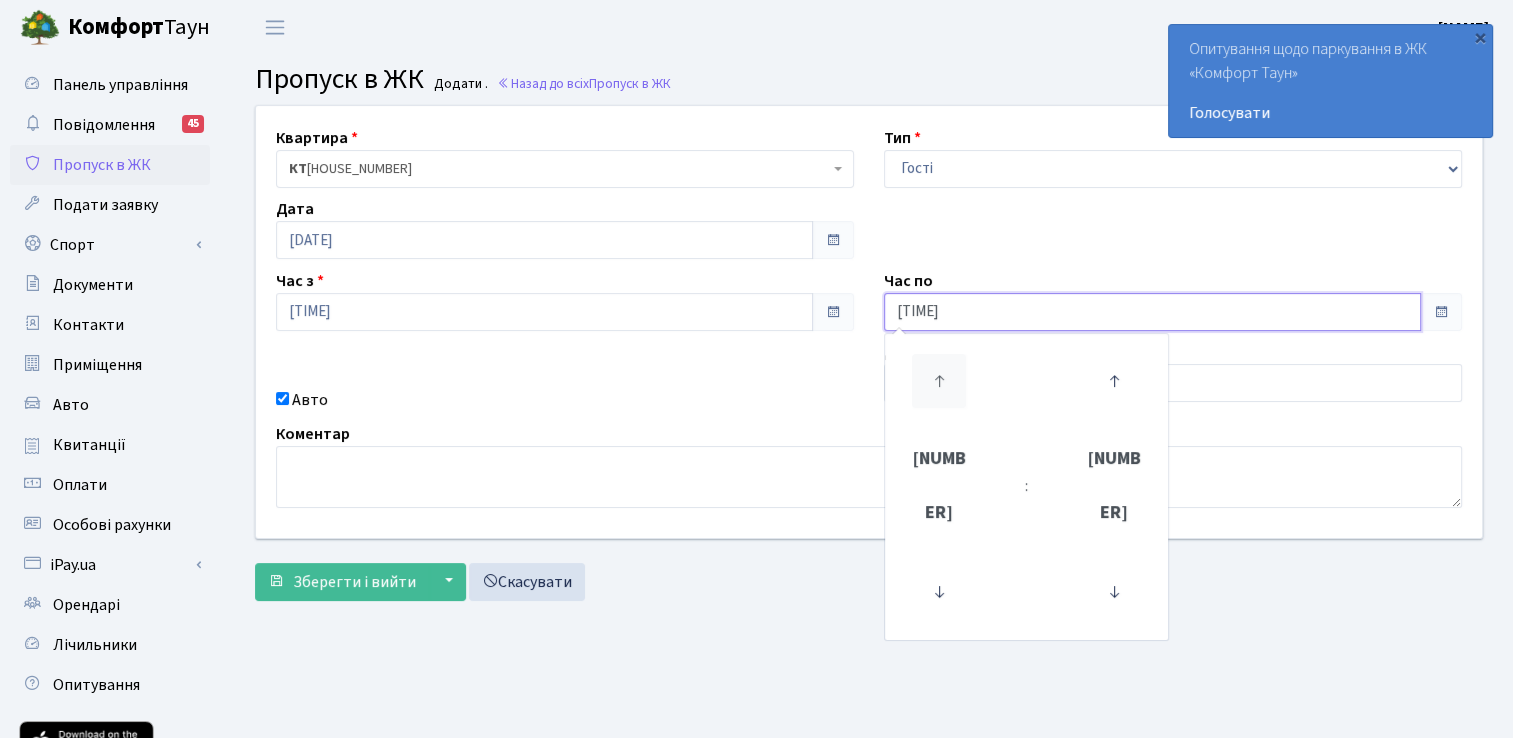 click at bounding box center (939, 381) 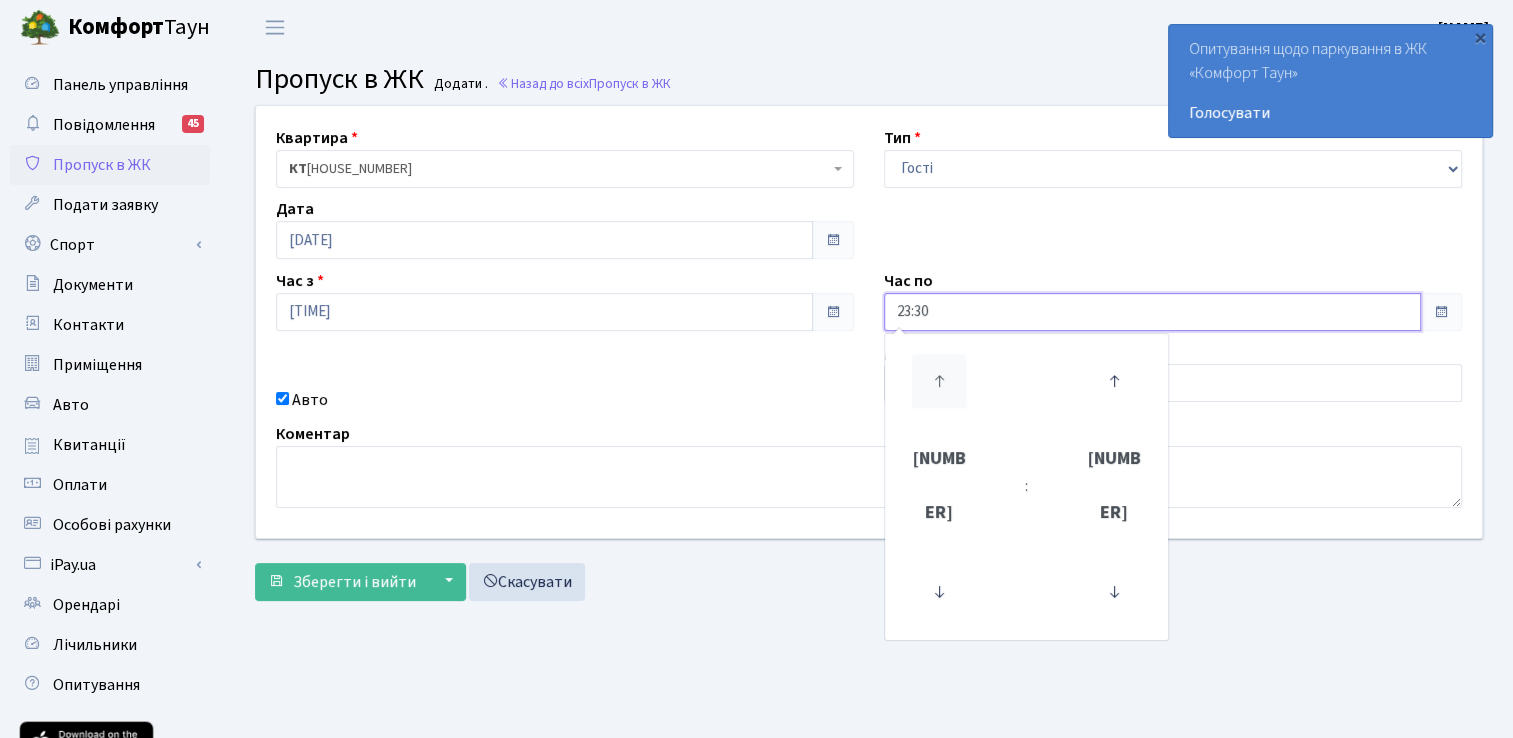 click at bounding box center [939, 381] 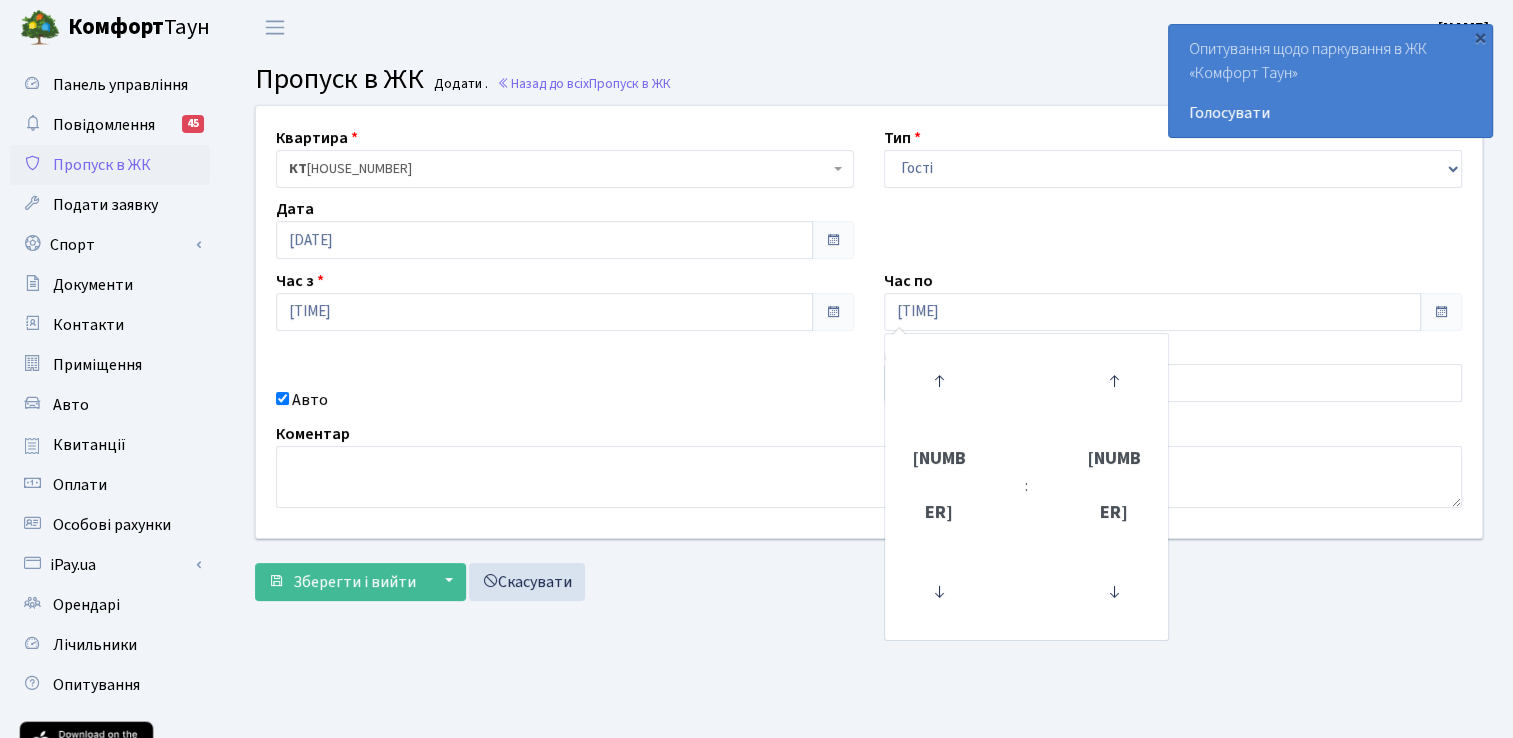 drag, startPoint x: 787, startPoint y: 371, endPoint x: 832, endPoint y: 375, distance: 45.17743 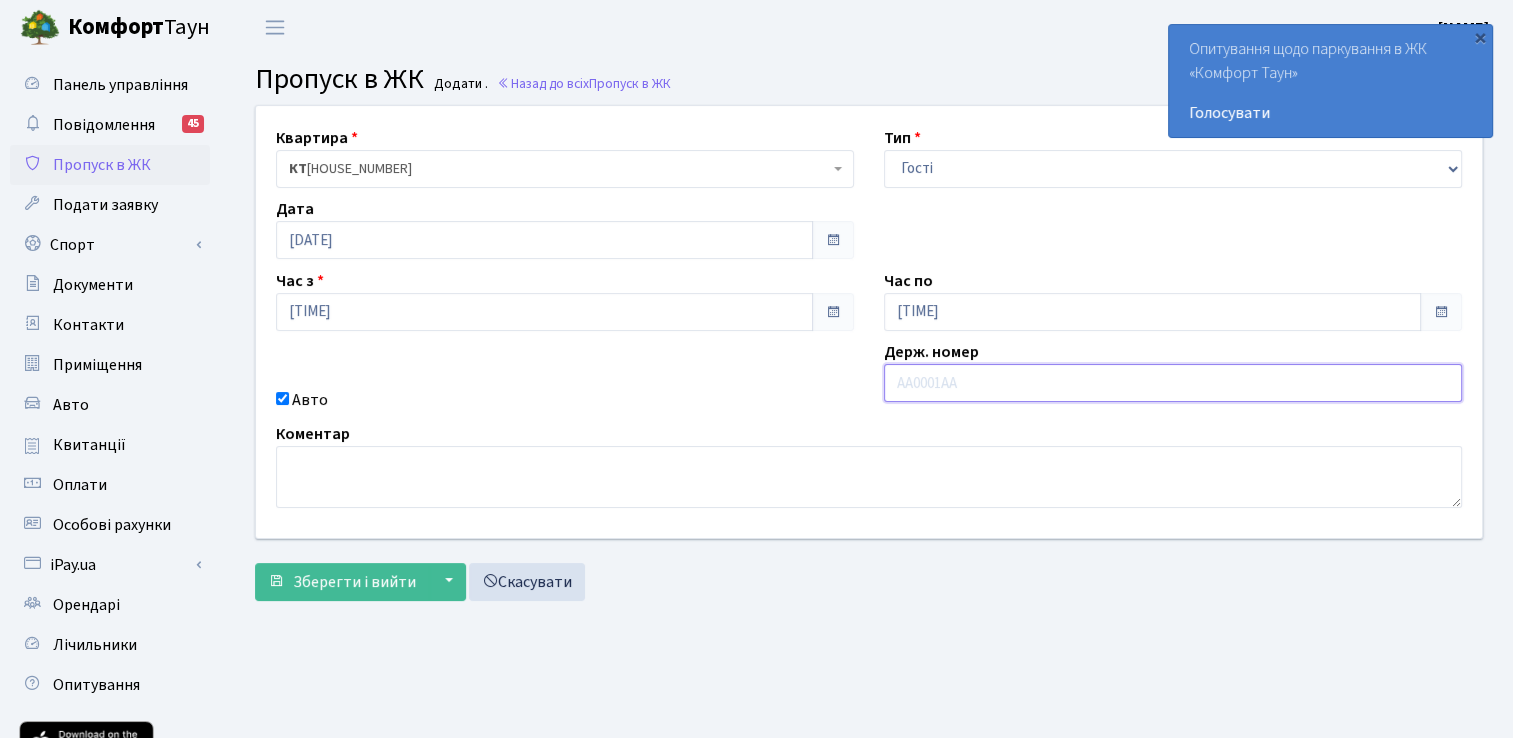 click at bounding box center (1173, 383) 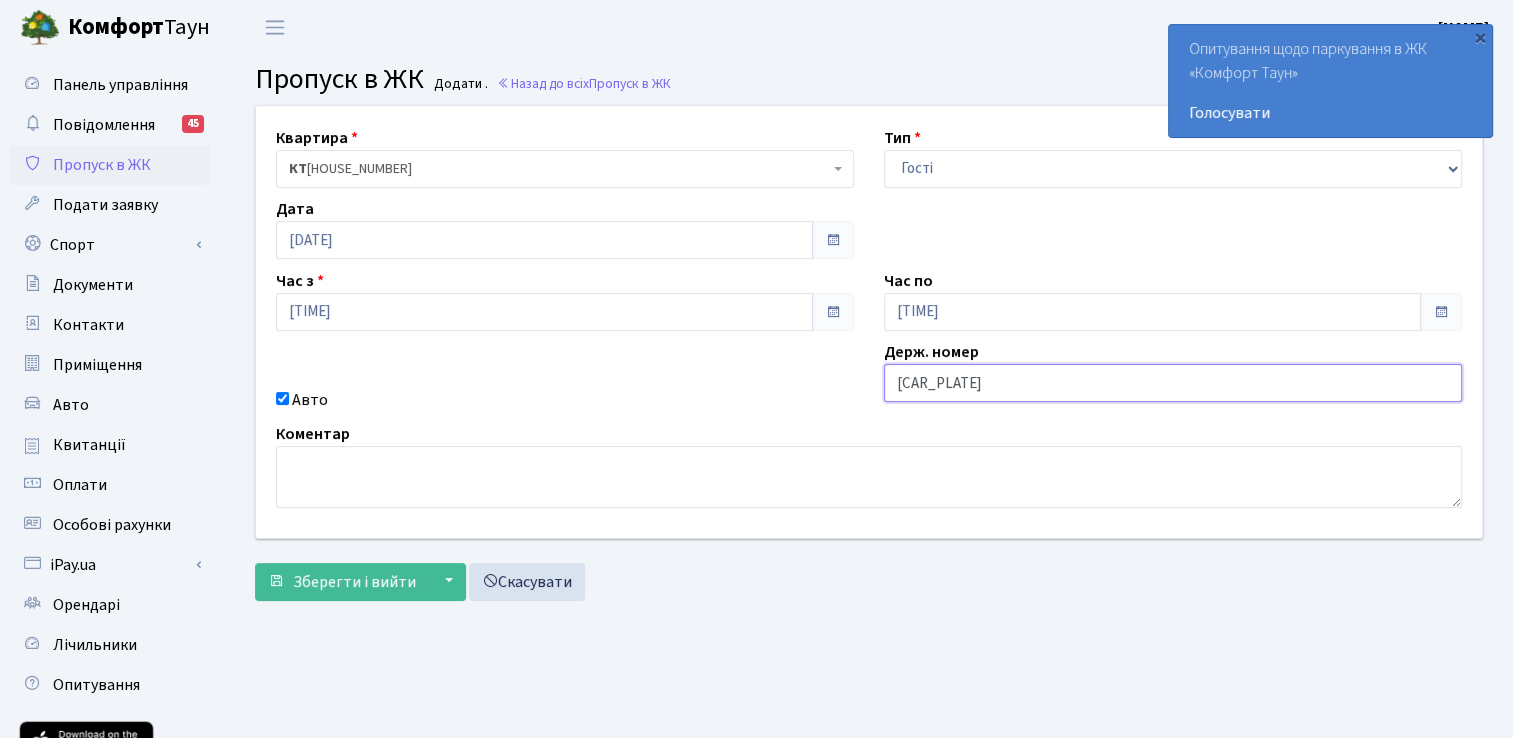 type on "[CAR_PLATE]" 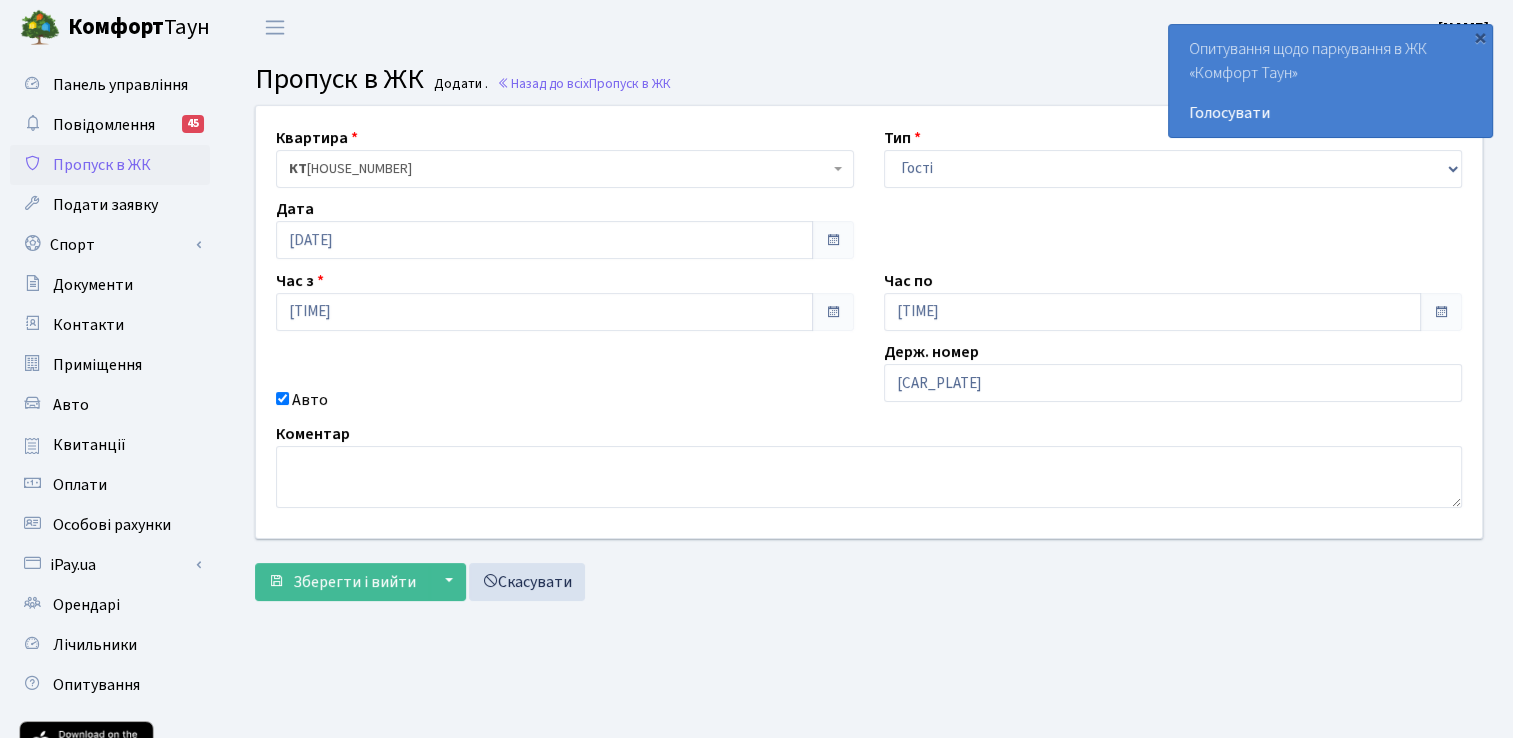 click on "Квартира
<b>КТ</b>&nbsp;&nbsp;&nbsp;&nbsp;16-171
КТ     16-171
Тип
-
Доставка
Таксі
Гості
Сервіс
Дата
08.07.2025
Час з
18:30
Час по
00:30 00 : 30 00 01 02 03 04 05 06 07 08 09 10 11 12 13 14 15 16 17 18 19 20 21 22 23 00 15 30 45" at bounding box center [869, 322] 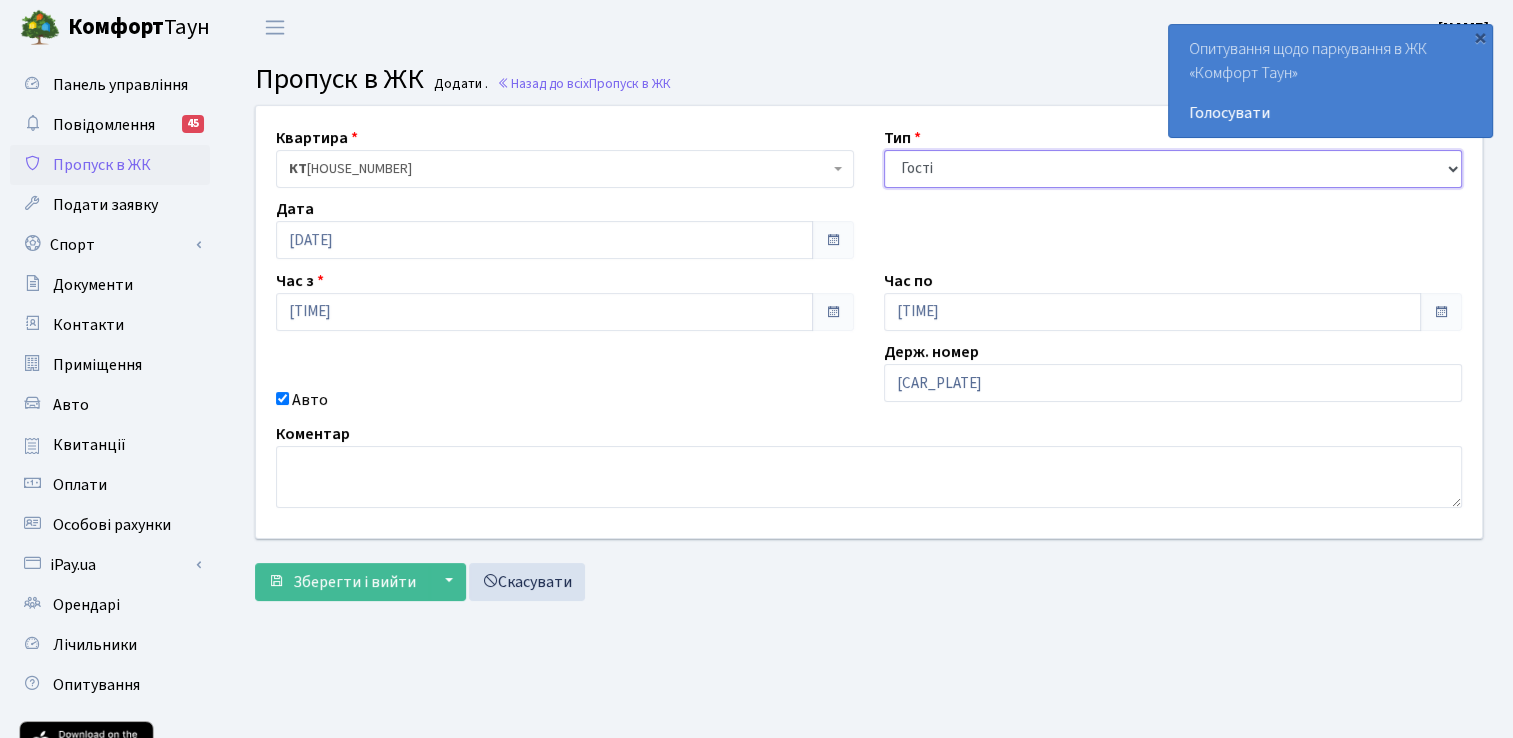 drag, startPoint x: 980, startPoint y: 169, endPoint x: 980, endPoint y: 188, distance: 19 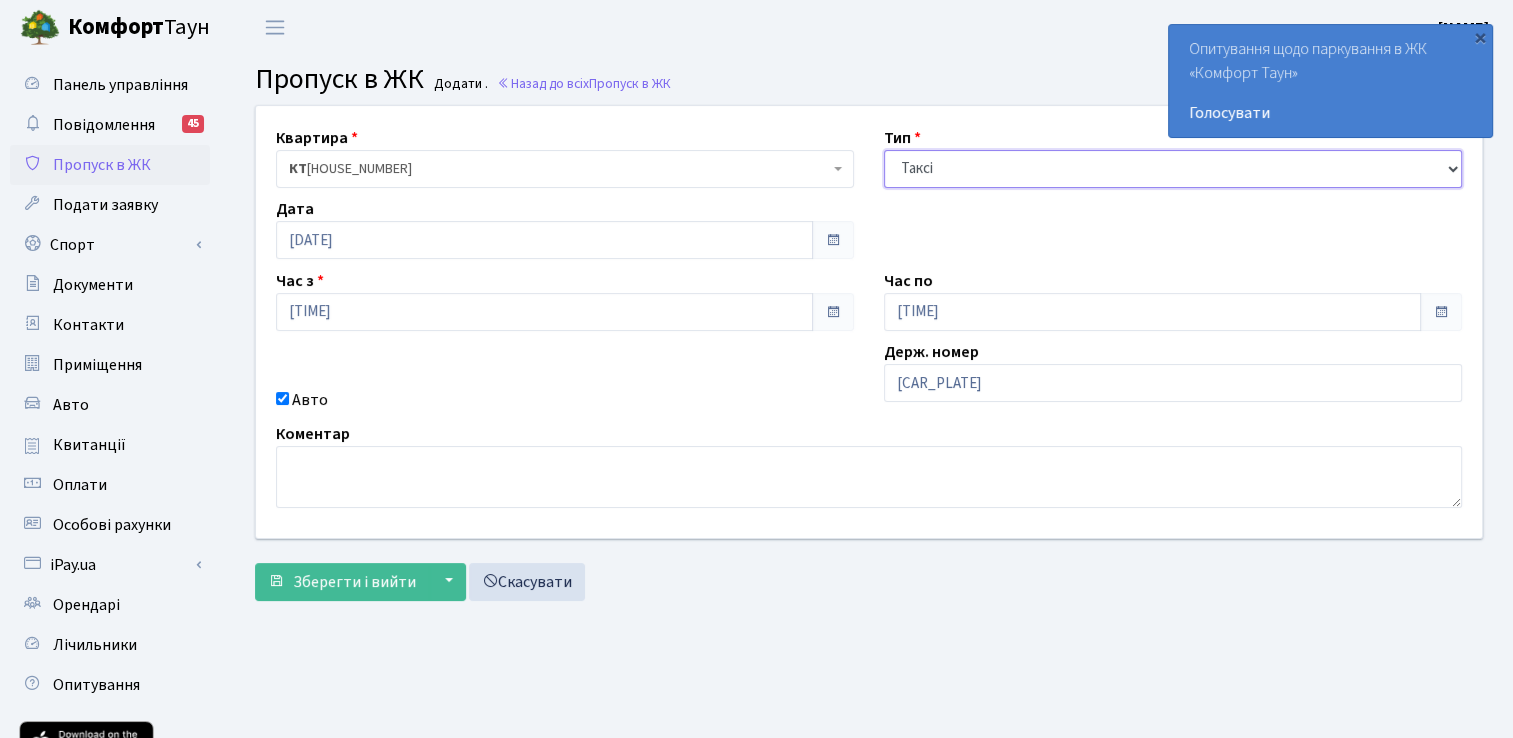 click on "-
Доставка
Таксі
Гості
Сервіс" at bounding box center (1173, 169) 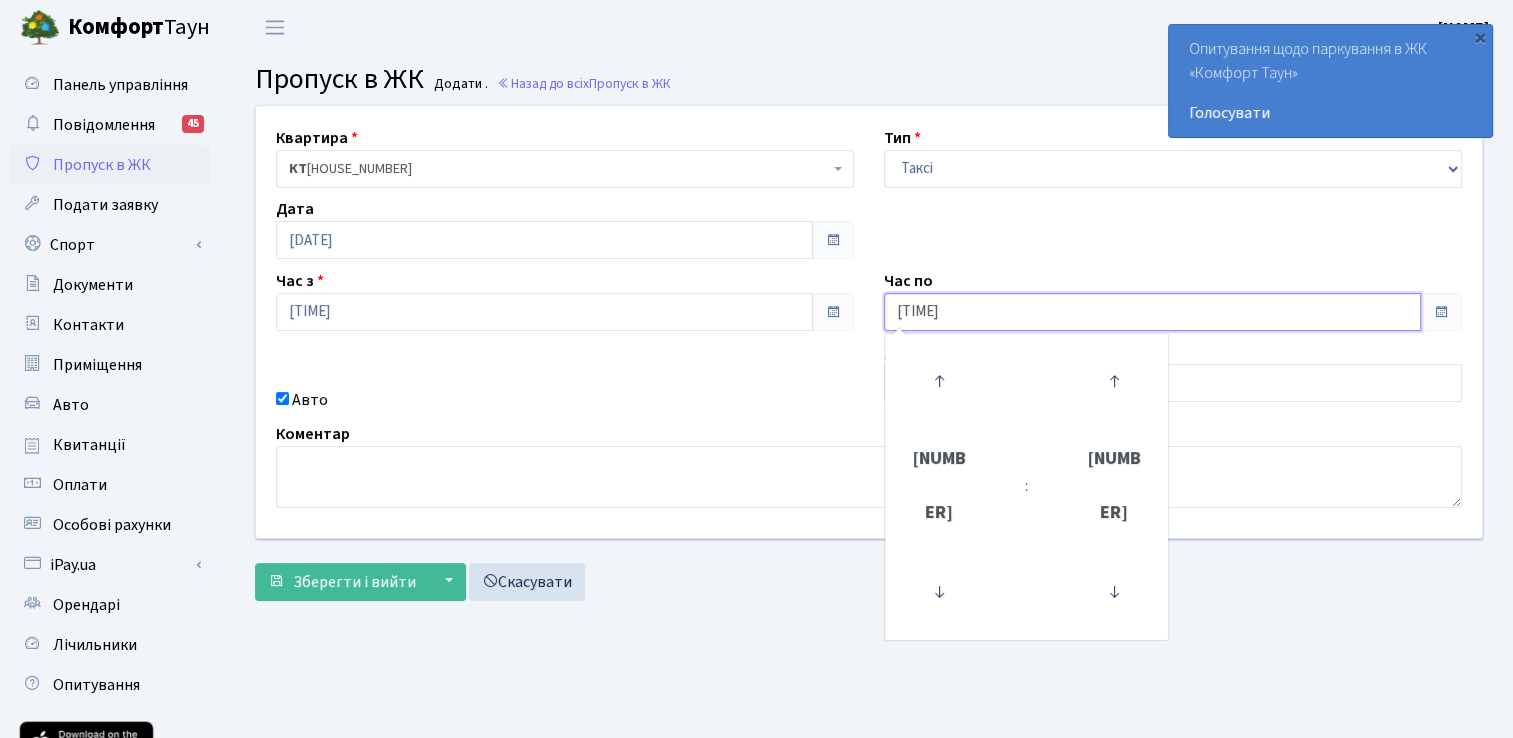 click on "[TIME]" at bounding box center (544, 240) 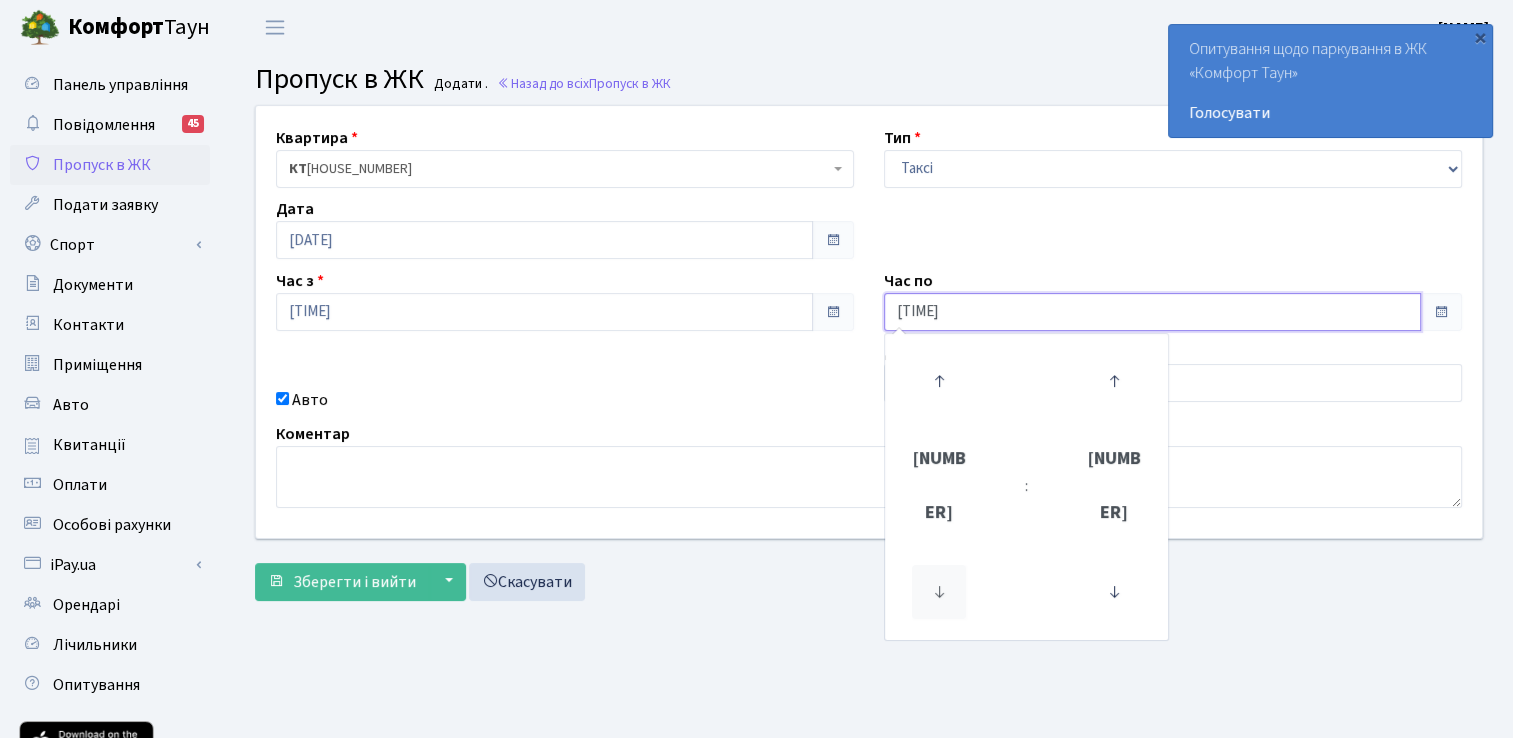 click at bounding box center [939, 592] 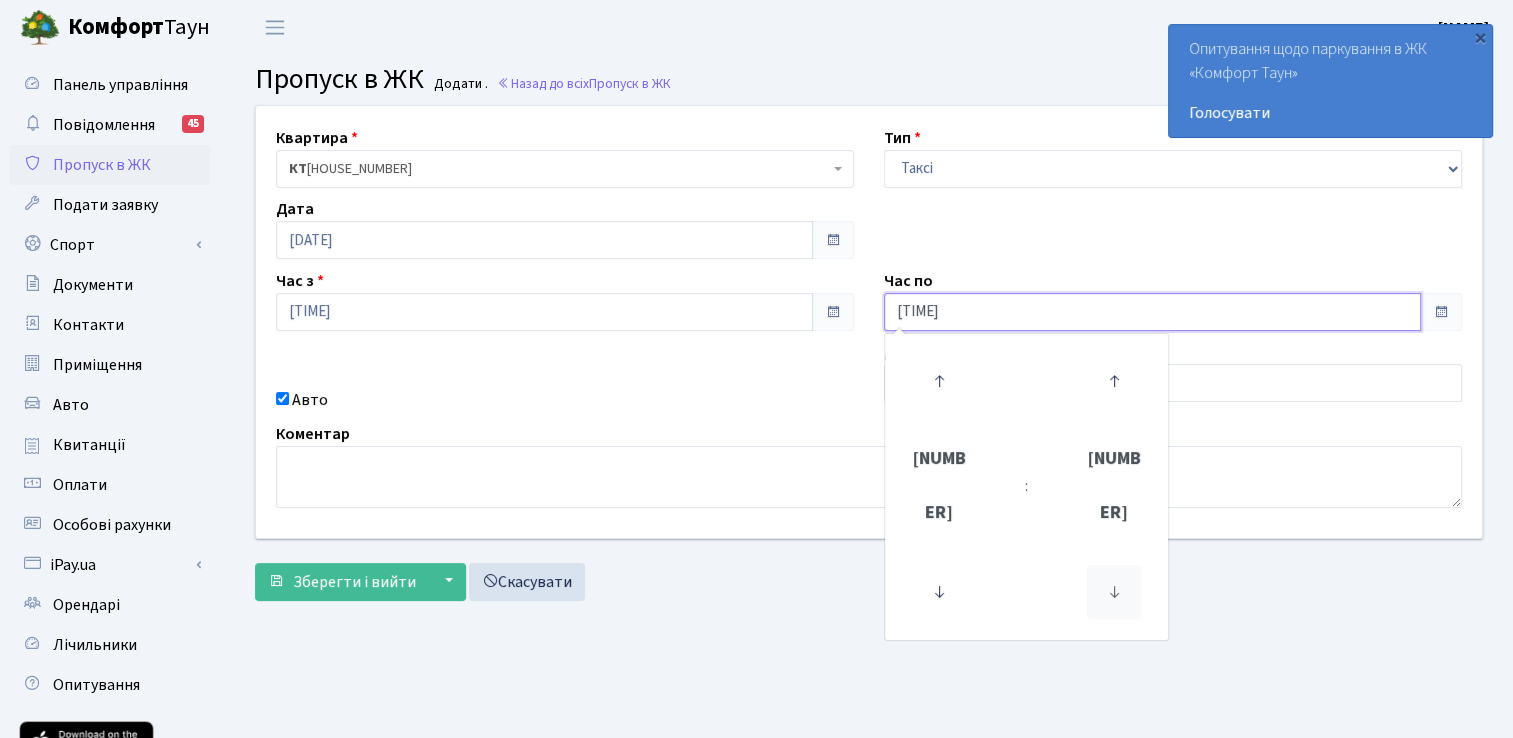 click at bounding box center [939, 592] 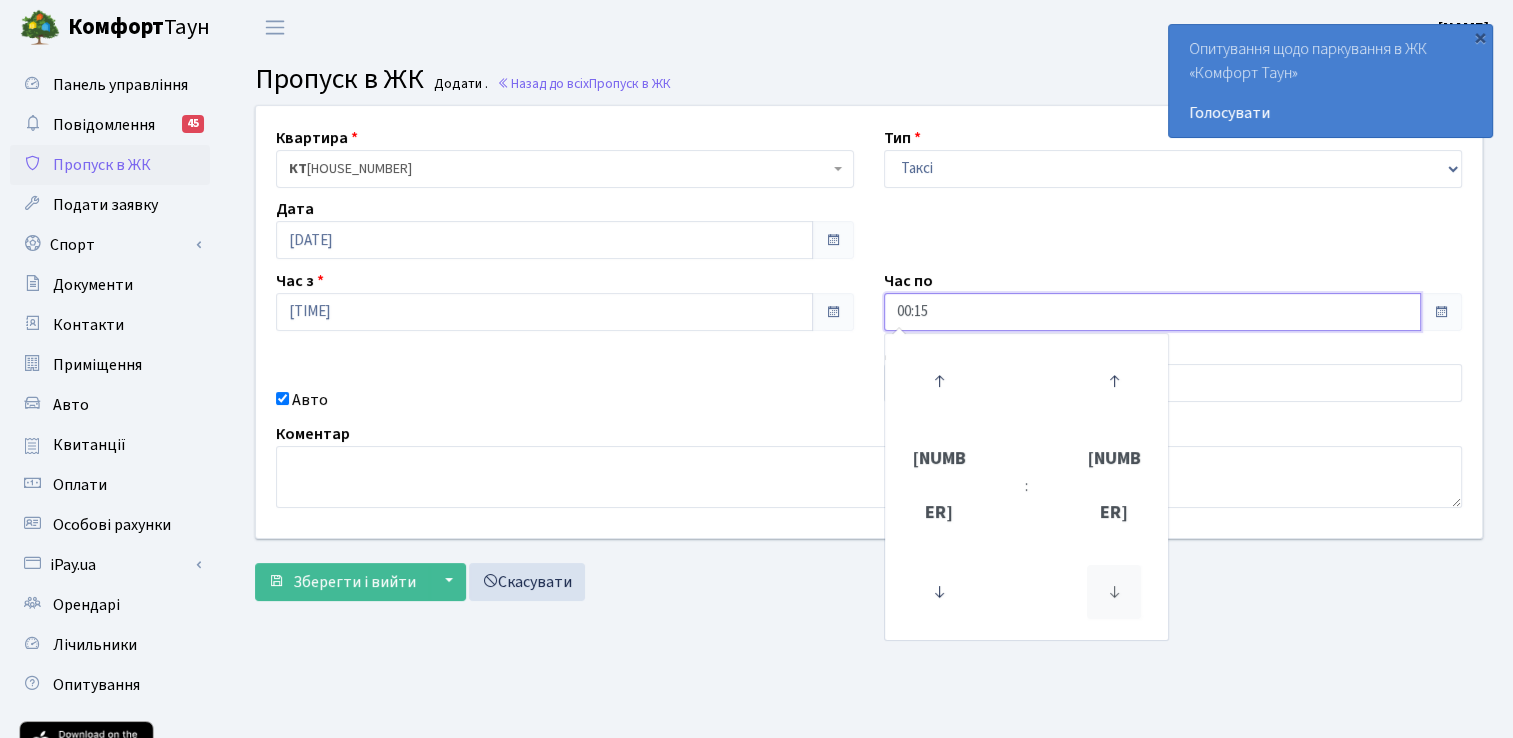 click at bounding box center (939, 592) 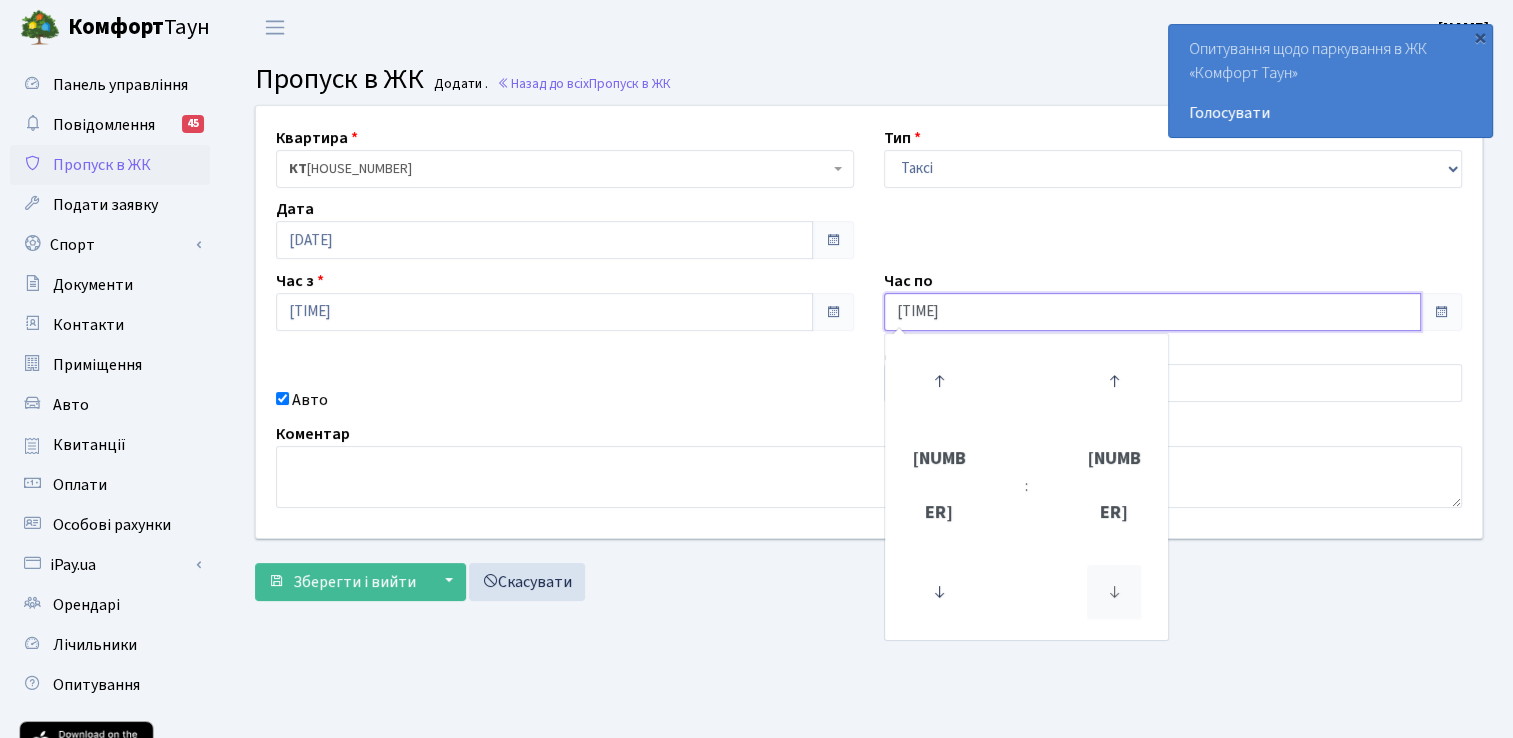 click at bounding box center (939, 592) 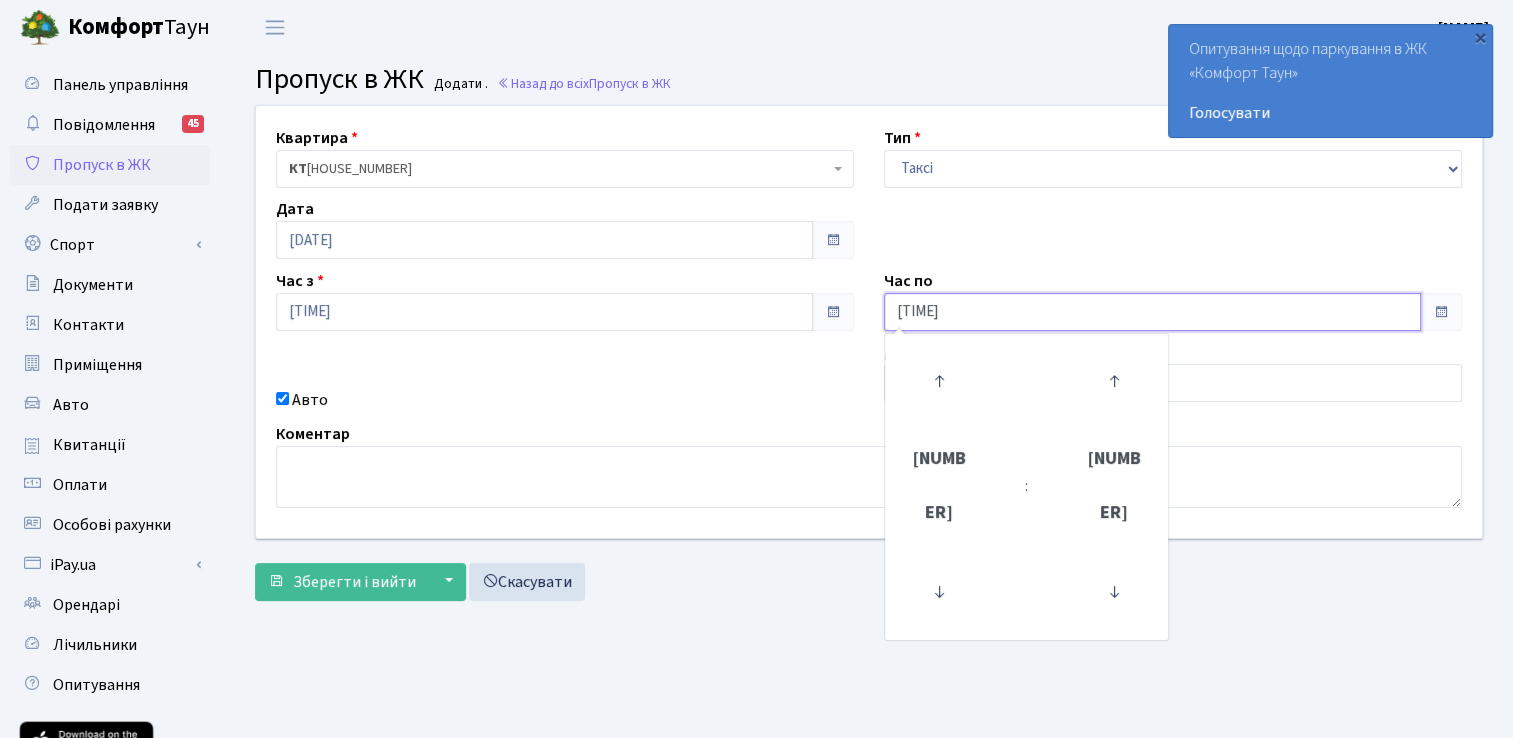 click on "[TIME]" at bounding box center (544, 240) 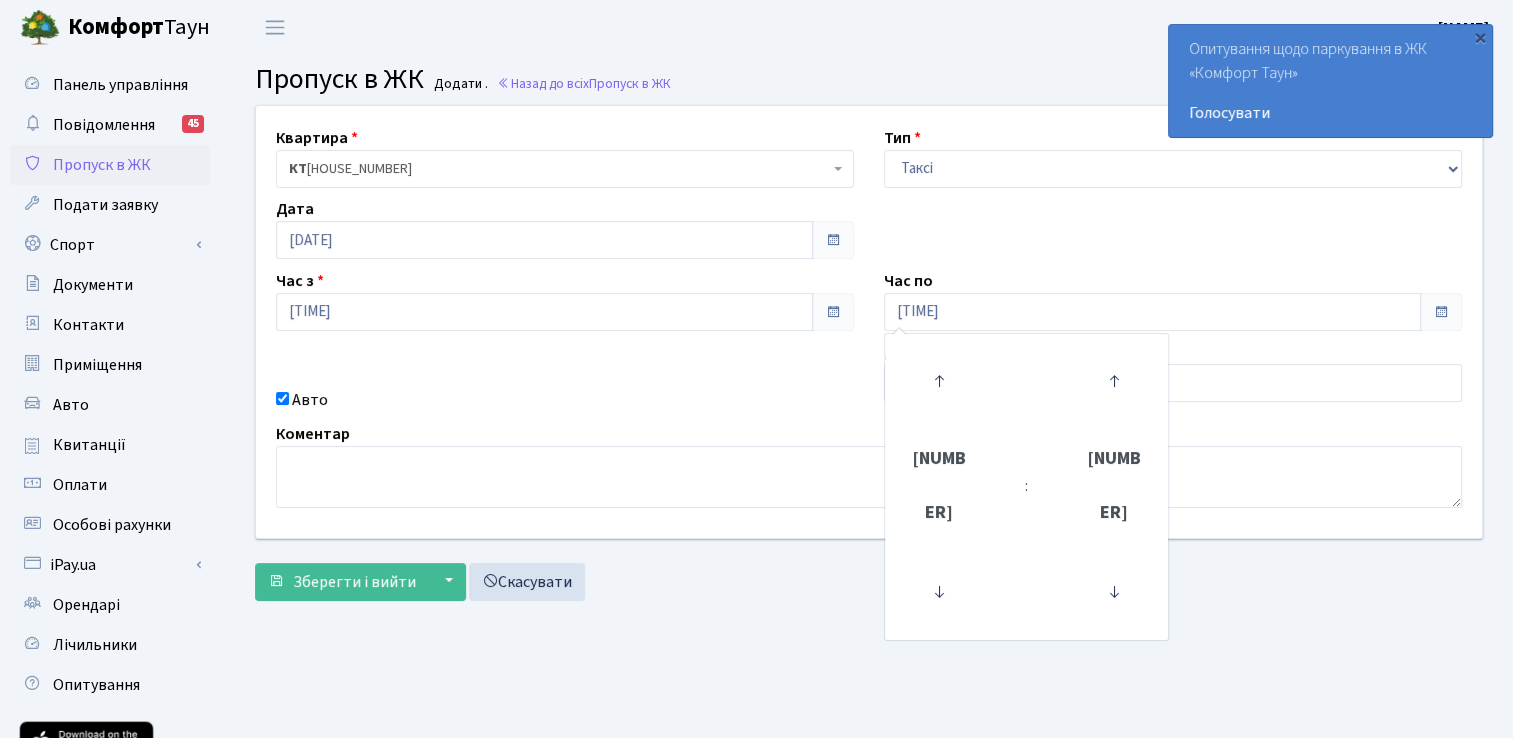 click on "Коментар" at bounding box center [869, 465] 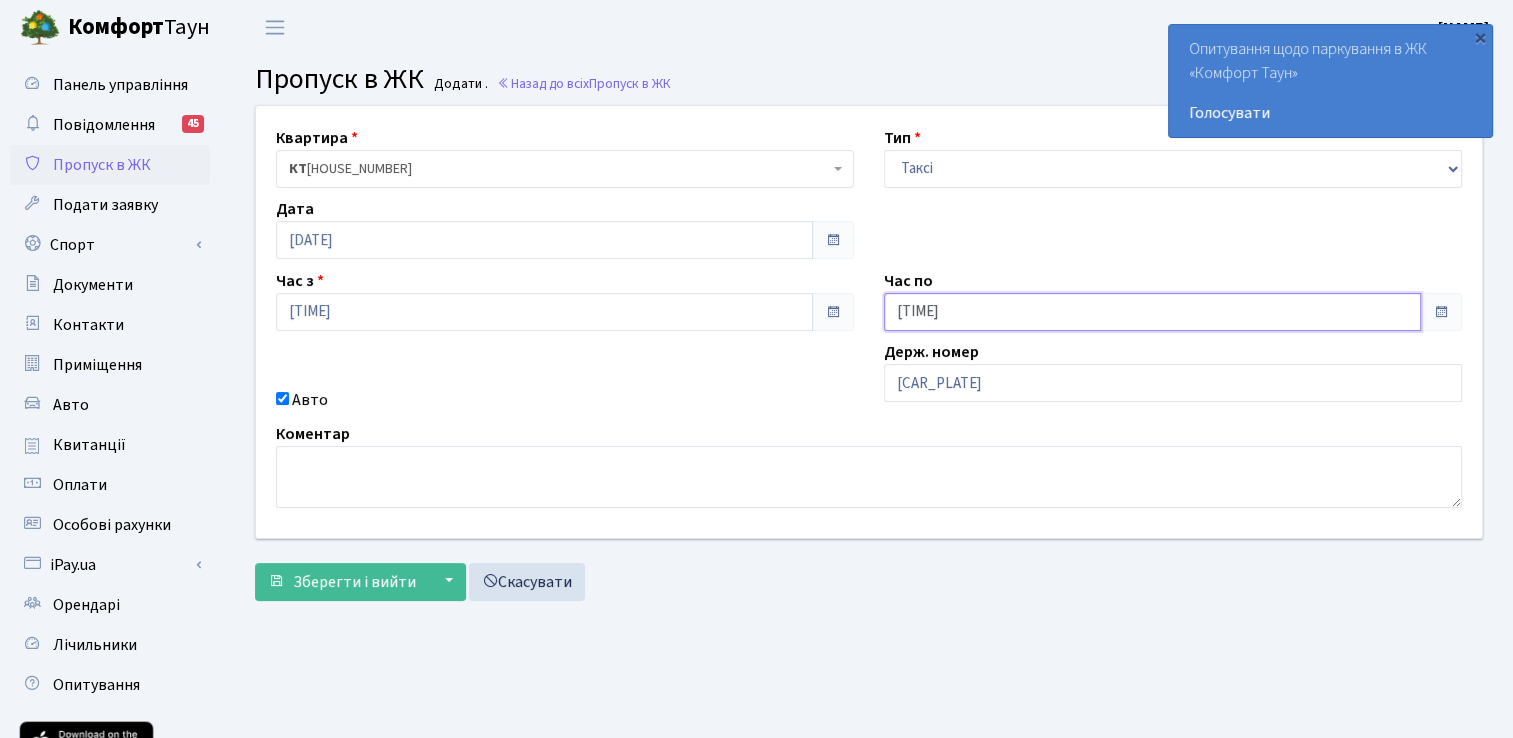 click on "[TIME]" at bounding box center (544, 240) 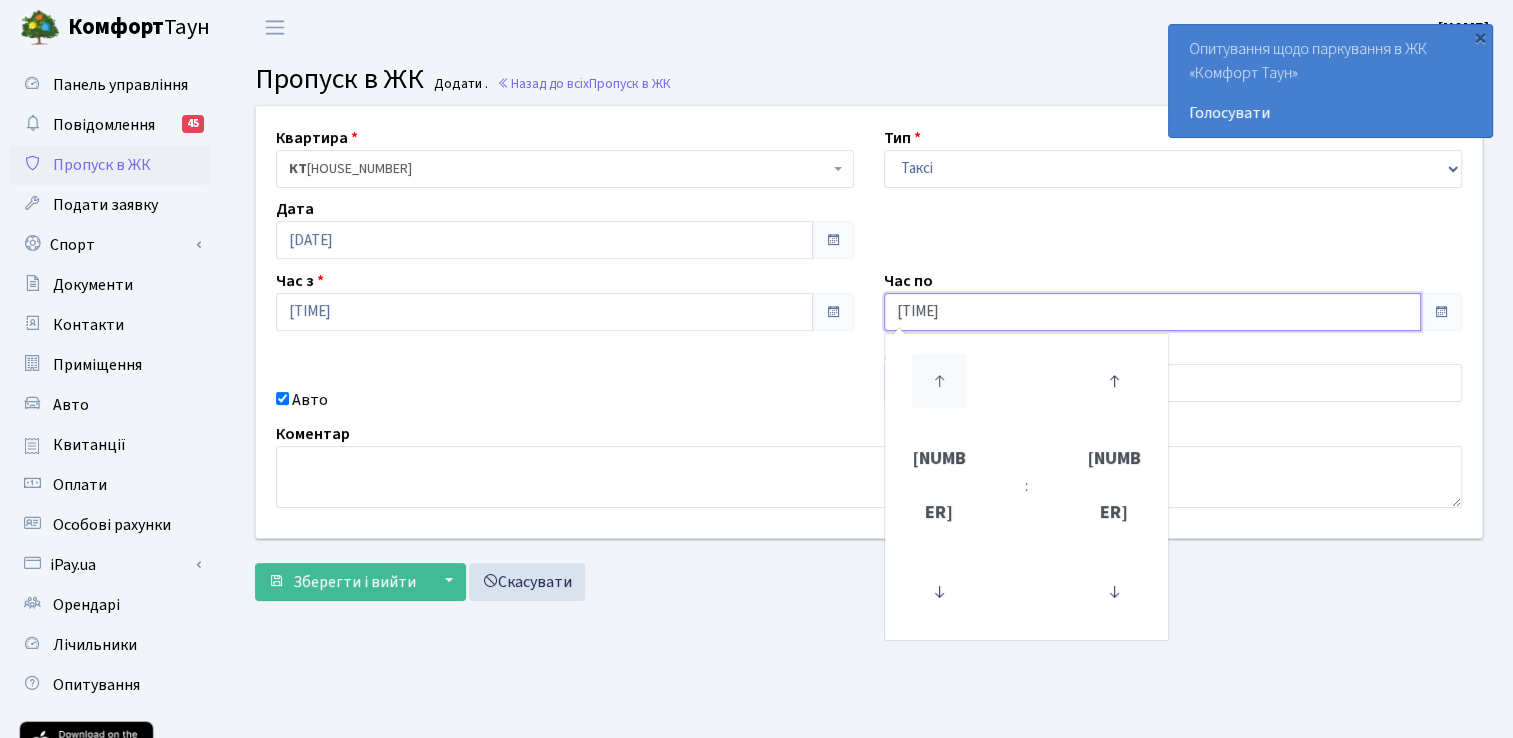 click at bounding box center [939, 381] 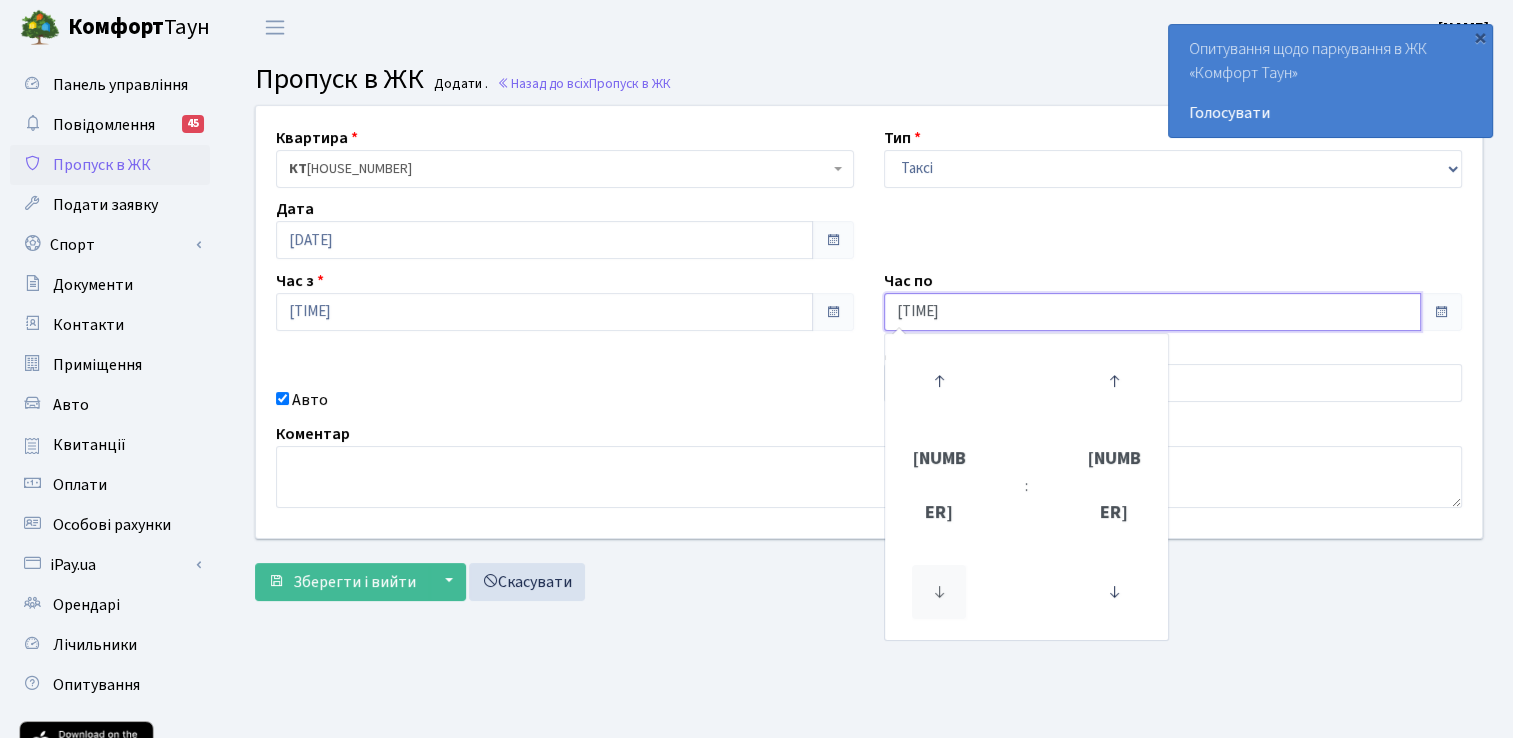 click at bounding box center (939, 592) 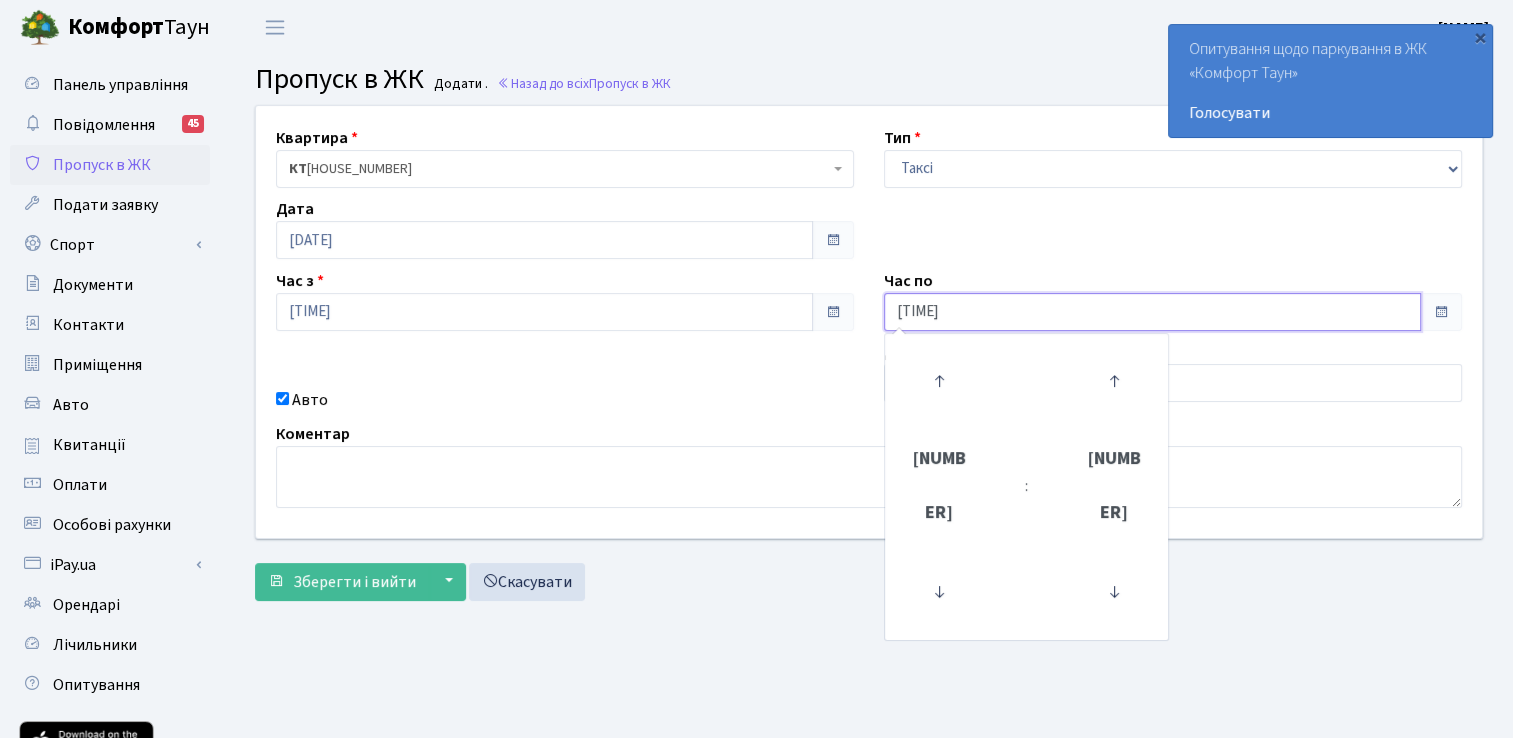 click on "[TIME]" at bounding box center (544, 240) 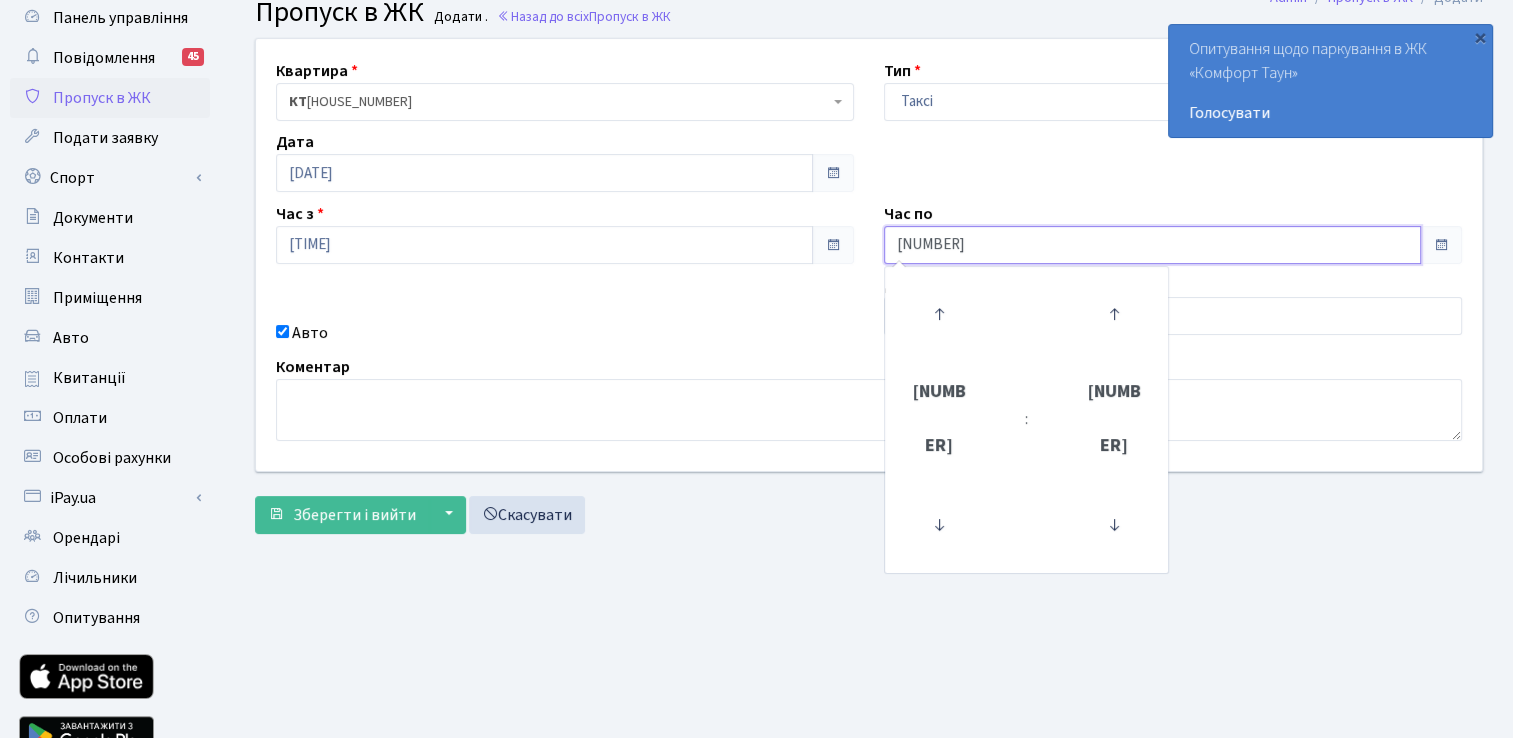 scroll, scrollTop: 100, scrollLeft: 0, axis: vertical 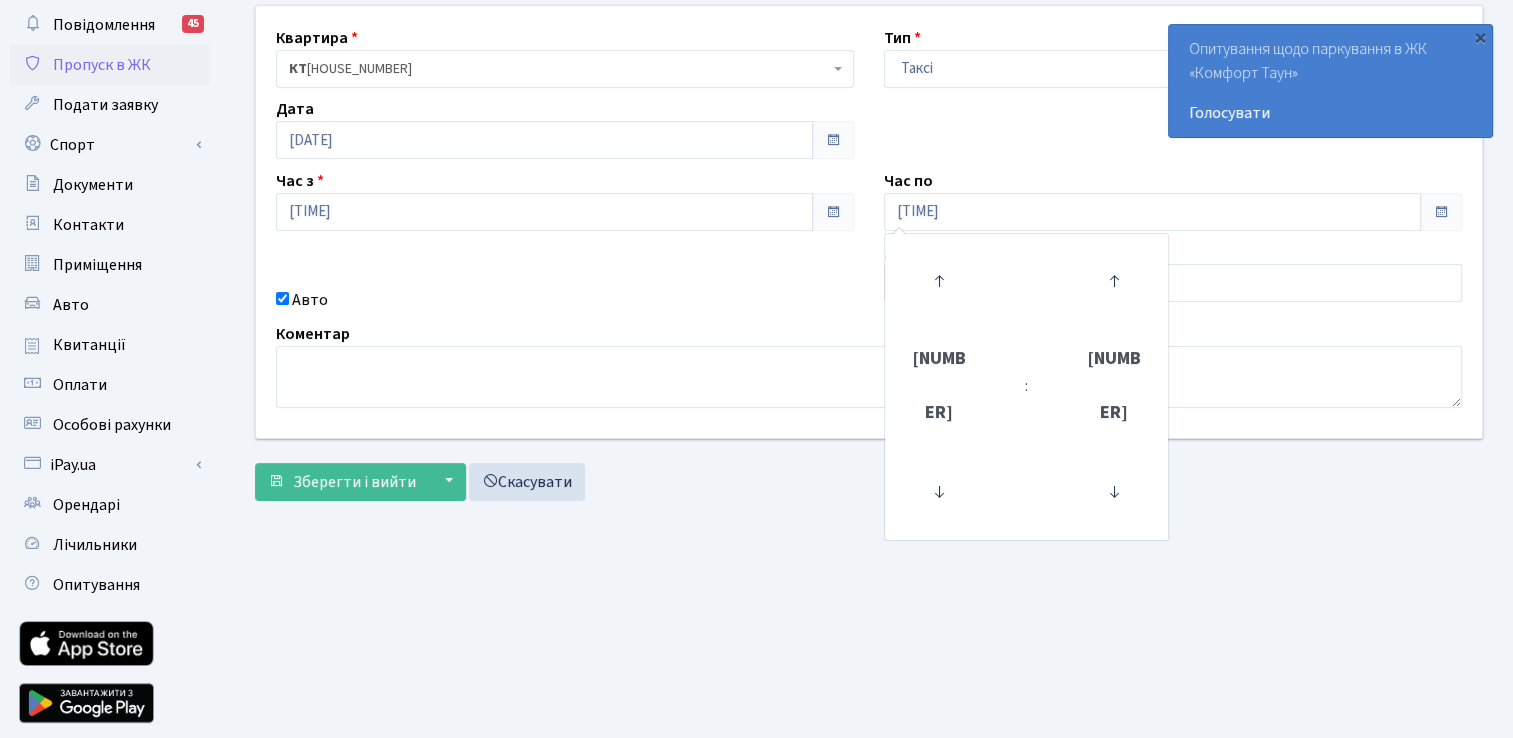 click on "Квартира
<b>КТ</b>&nbsp;&nbsp;&nbsp;&nbsp;16-171
КТ     16-171
Тип
-
Доставка
Таксі
Гості
Сервіс
Дата
08.07.2025
Час з
18:30
Час по
00:00 00 : 00 00 01 02 03 04 05 06 07 08 09 10 11 12 13 14 15 16 17 18 19 20 21 22 23 00 15 30 45" at bounding box center (869, 222) 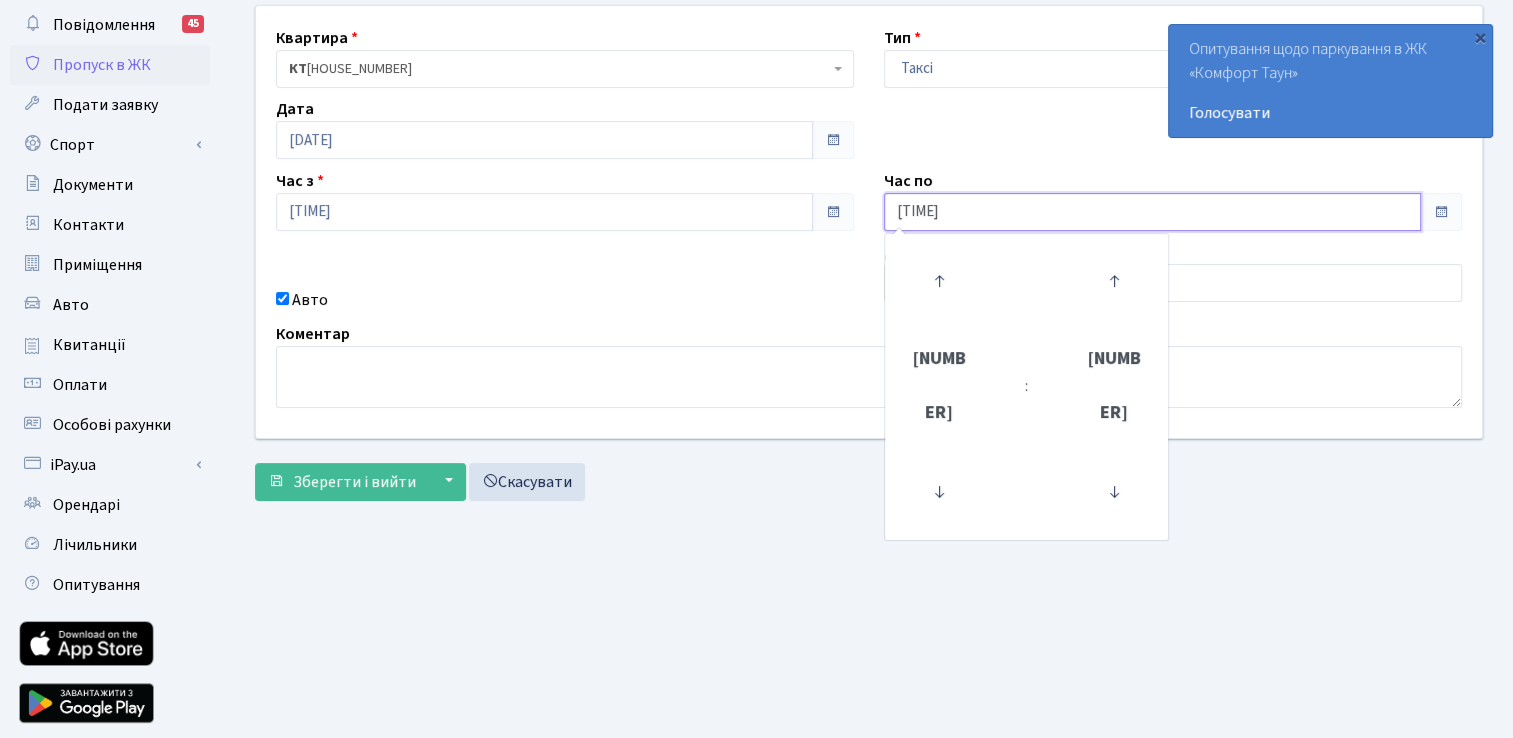 drag, startPoint x: 924, startPoint y: 214, endPoint x: 920, endPoint y: 225, distance: 11.7046995 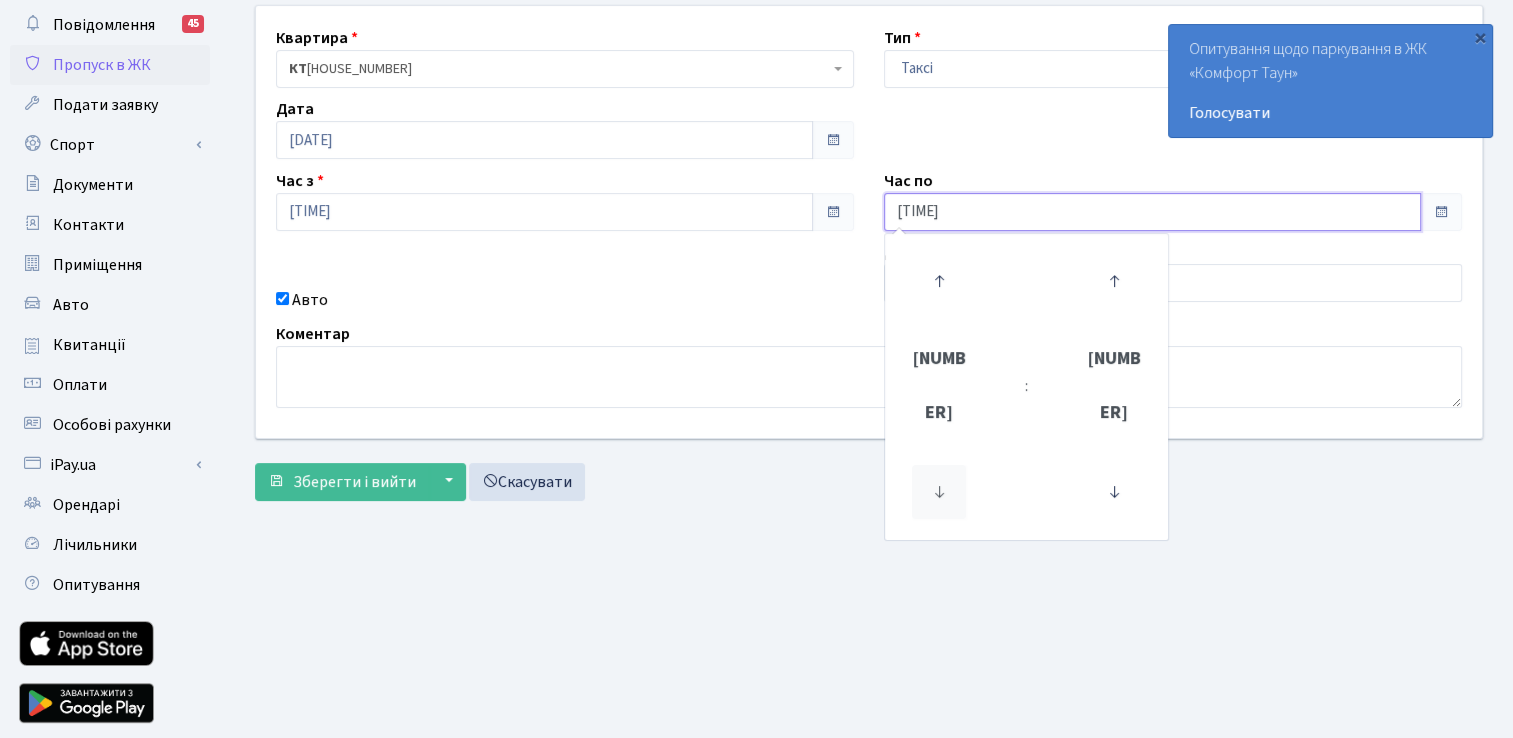 click at bounding box center [939, 492] 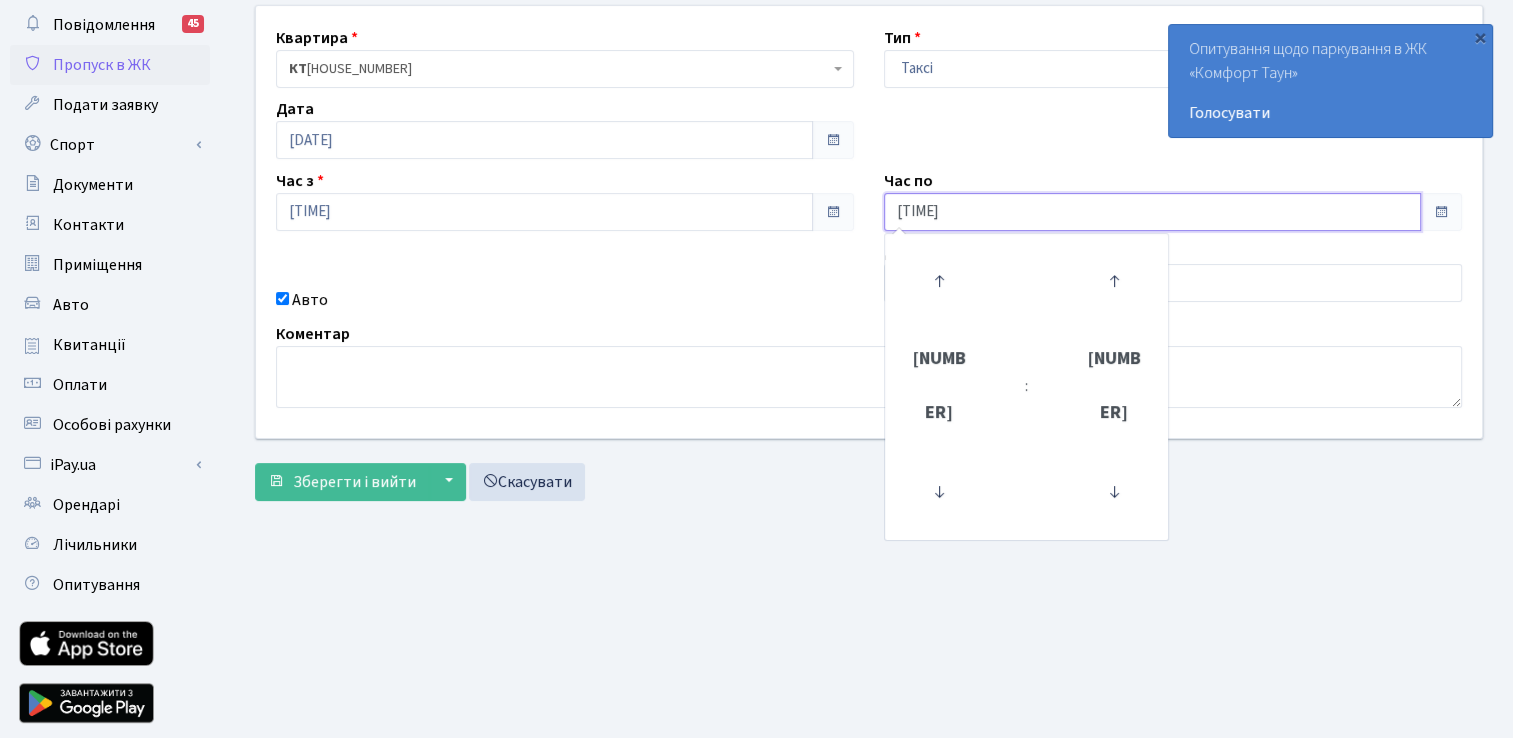 click on "[TIME]" at bounding box center (544, 140) 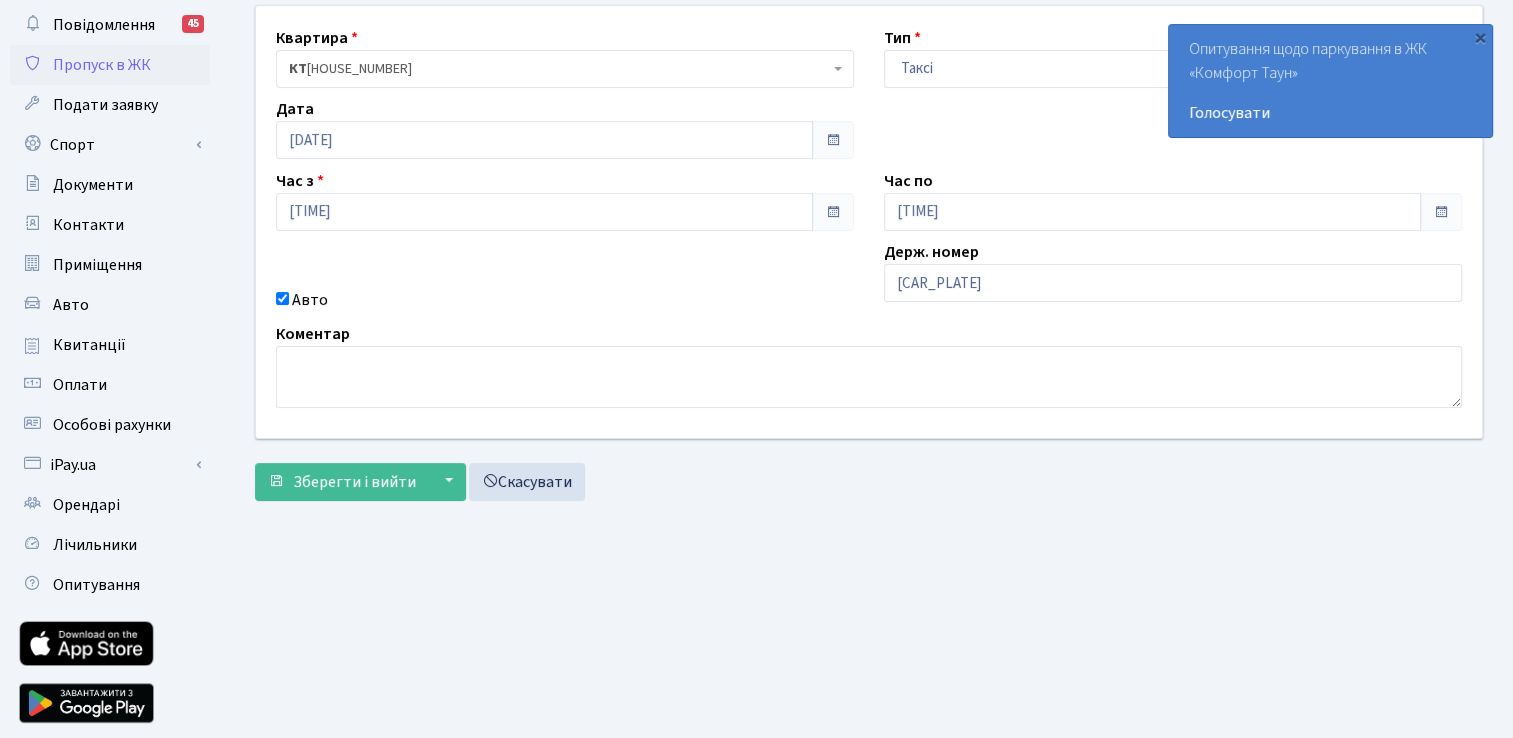 click on "Квартира
<b>КТ</b>&nbsp;&nbsp;&nbsp;&nbsp;16-171
КТ     16-171
Тип
-
Доставка
Таксі
Гості
Сервіс
Дата
08.07.2025
Час з
18:30
Час по
23:00" at bounding box center [869, 222] 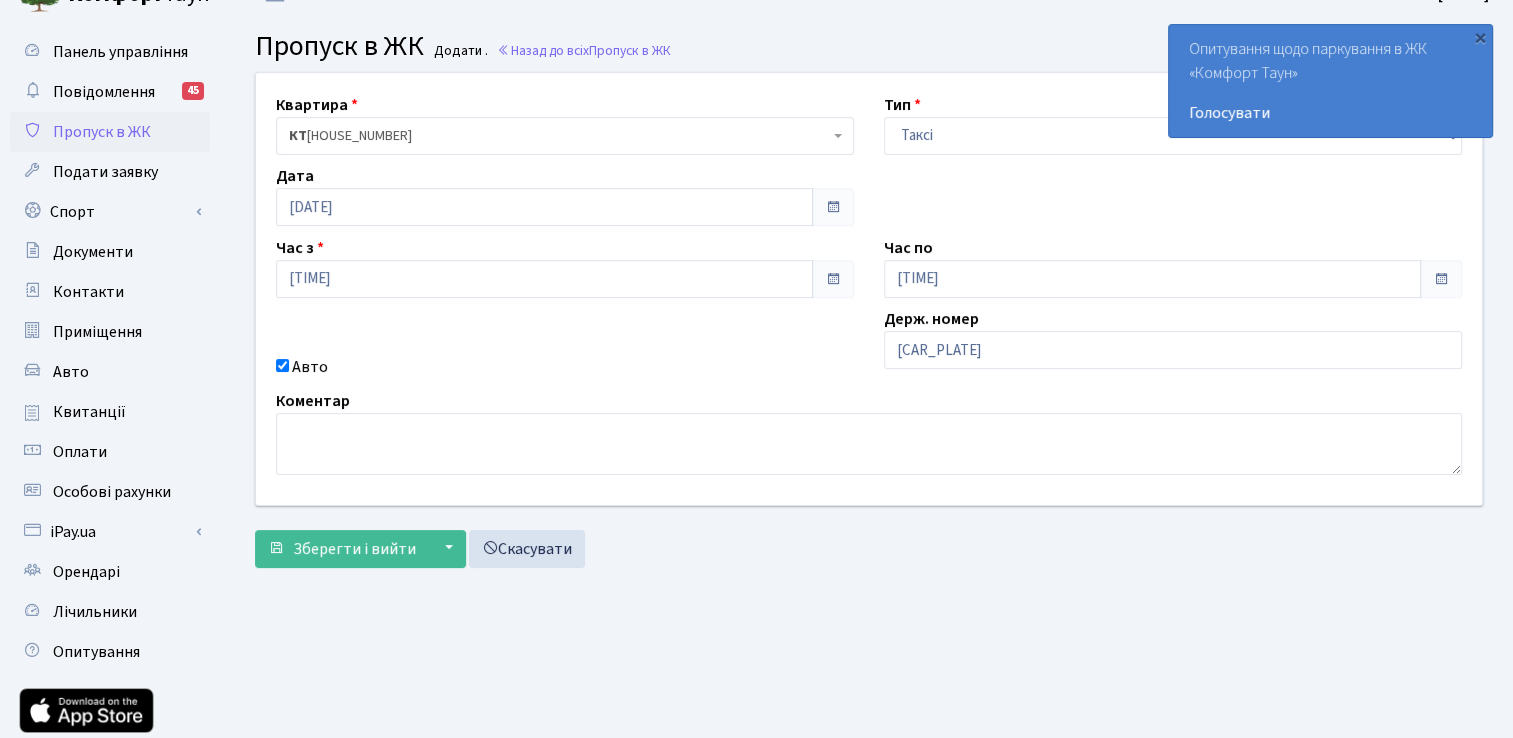 scroll, scrollTop: 0, scrollLeft: 0, axis: both 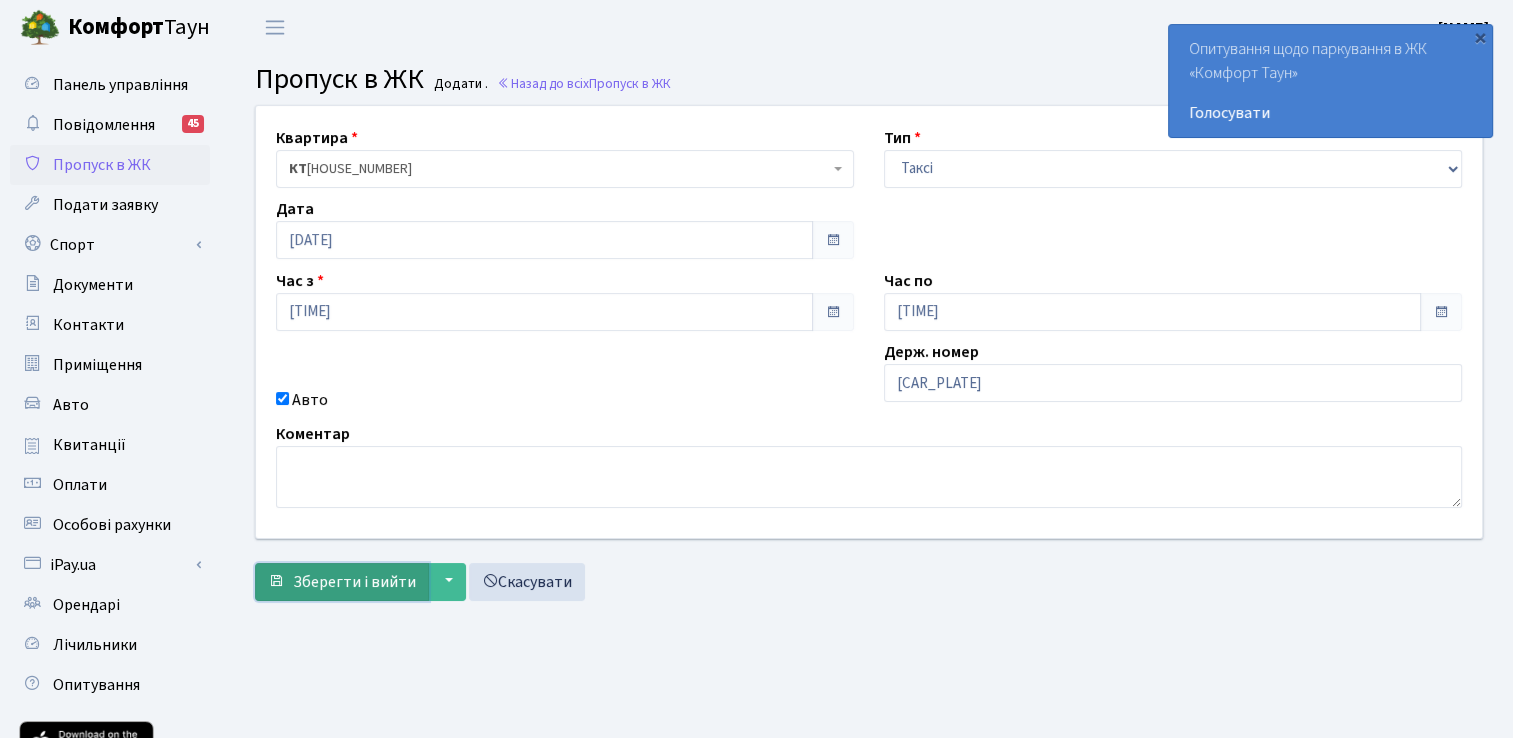 click on "Зберегти і вийти" at bounding box center (354, 582) 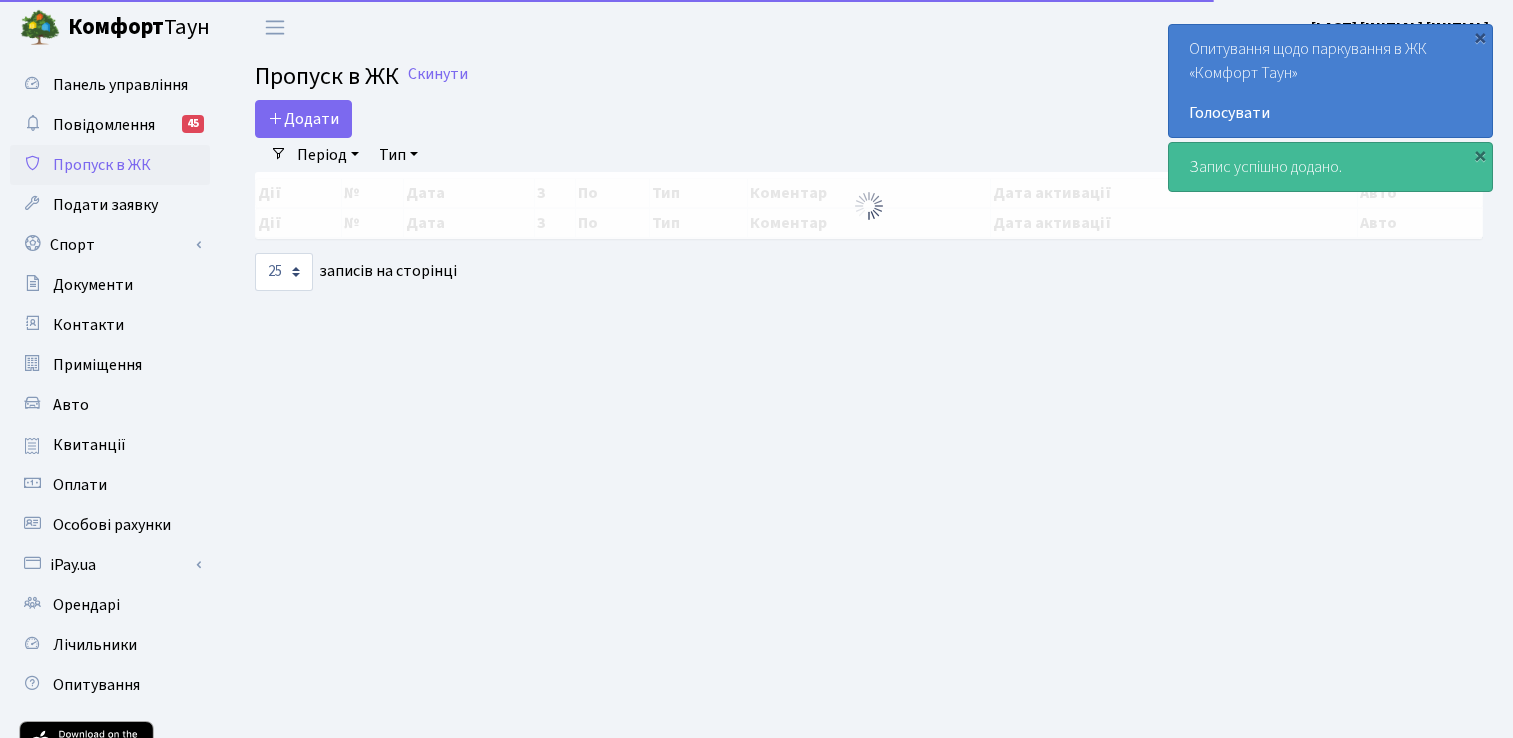 scroll, scrollTop: 0, scrollLeft: 0, axis: both 